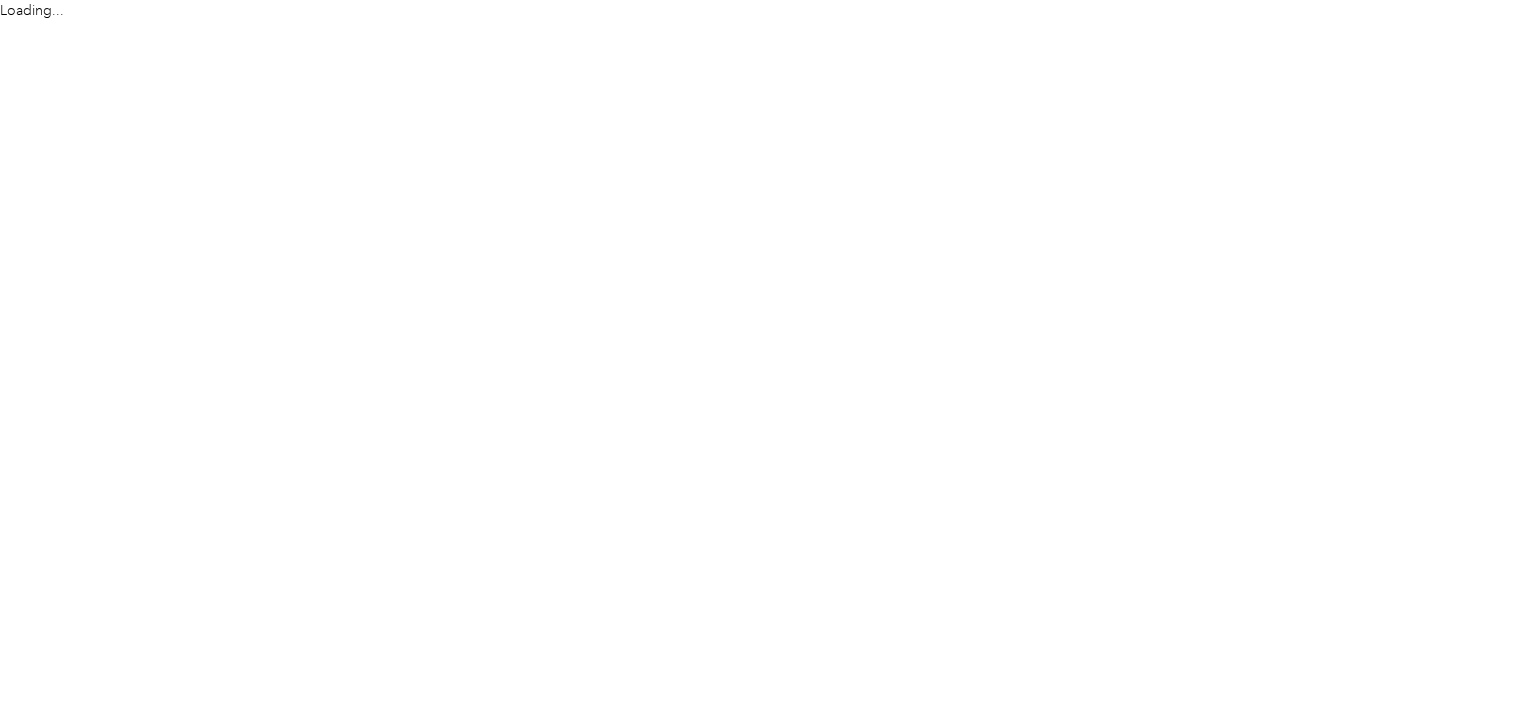 scroll, scrollTop: 0, scrollLeft: 0, axis: both 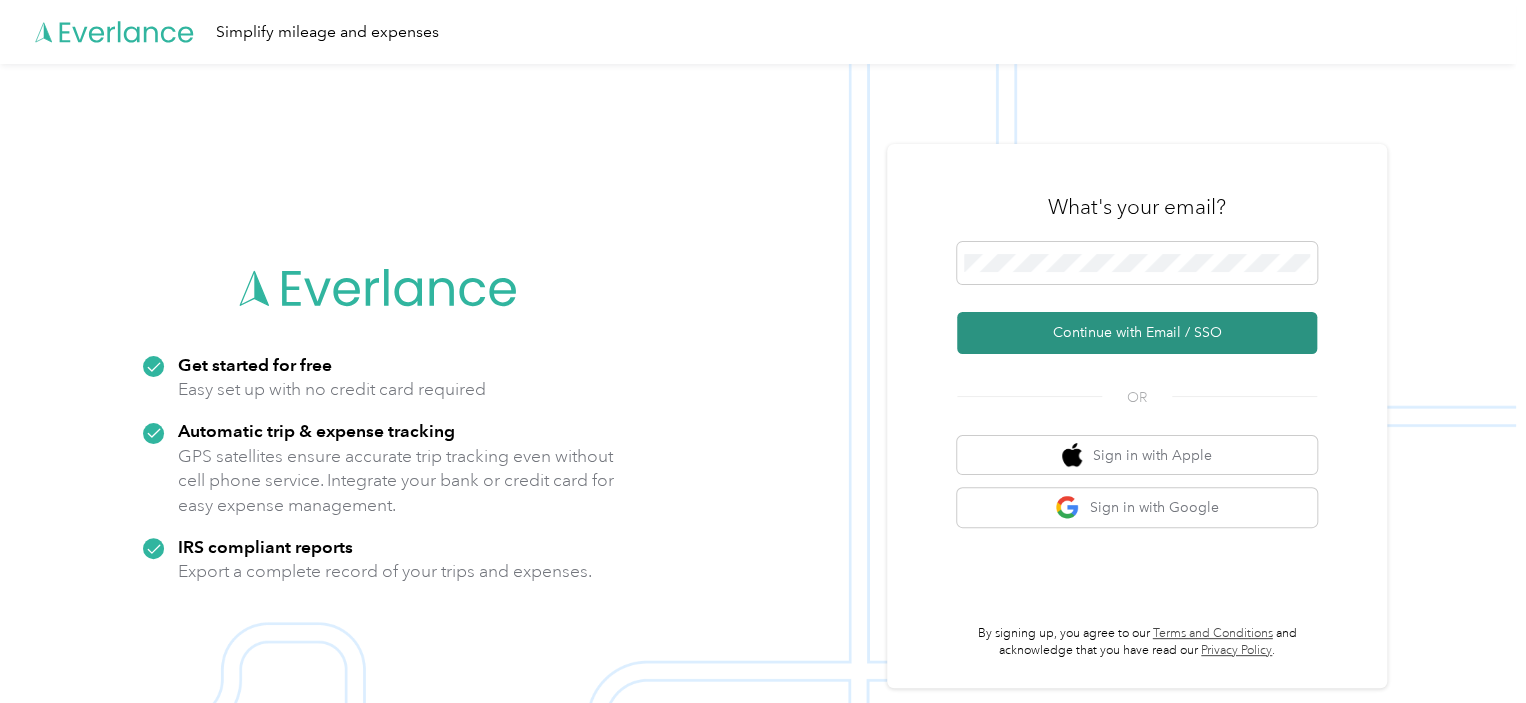 click on "Continue with Email / SSO" at bounding box center (1137, 333) 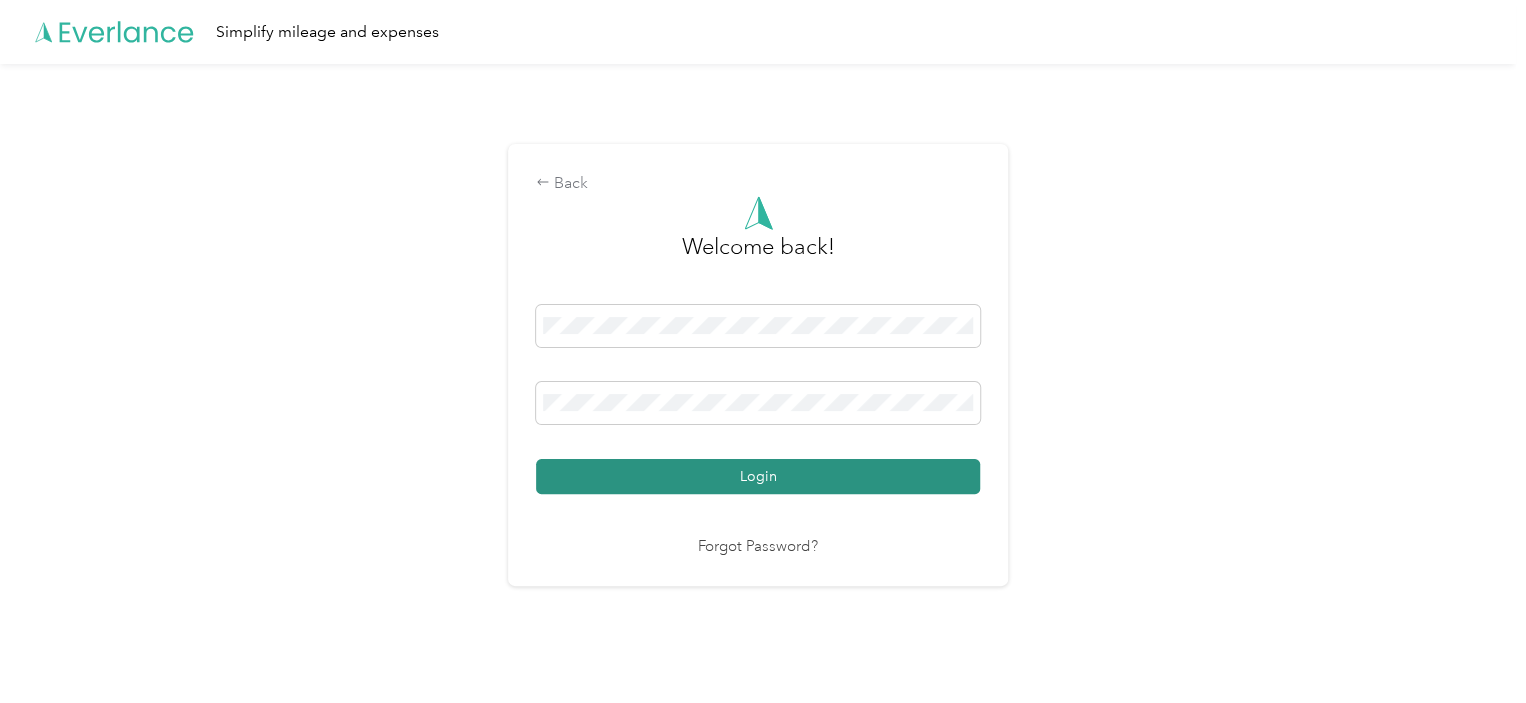 click on "Login" at bounding box center [758, 476] 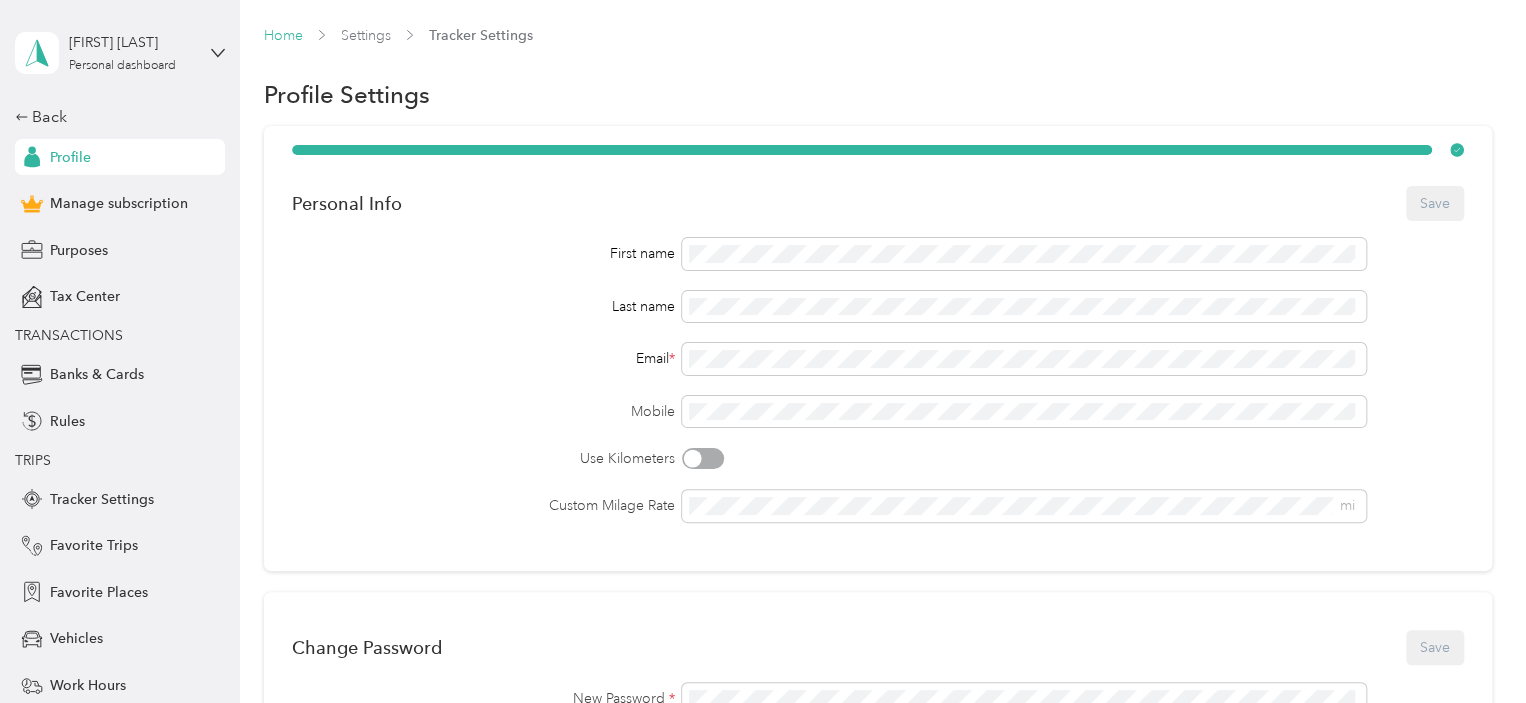 click on "Home" at bounding box center (283, 35) 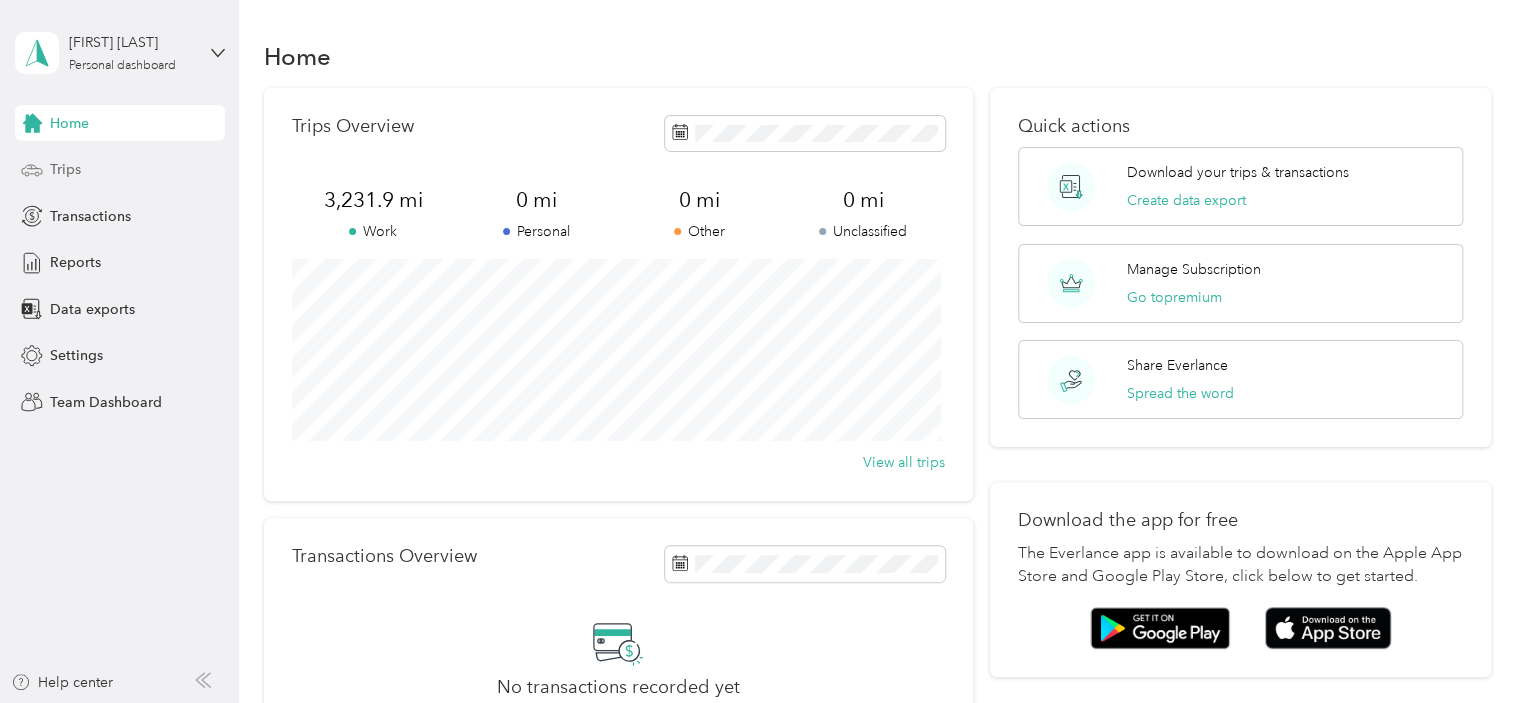 click on "Trips" at bounding box center [65, 169] 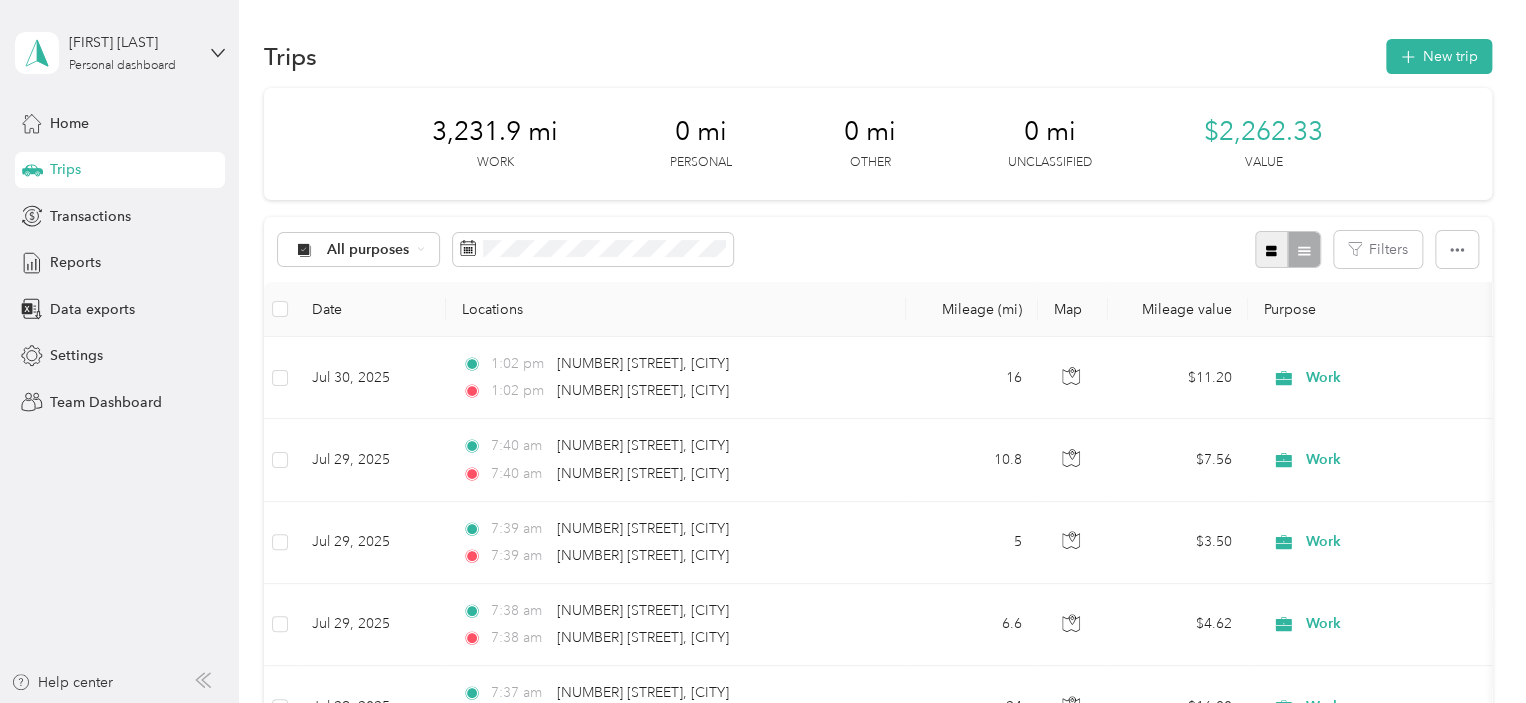 click 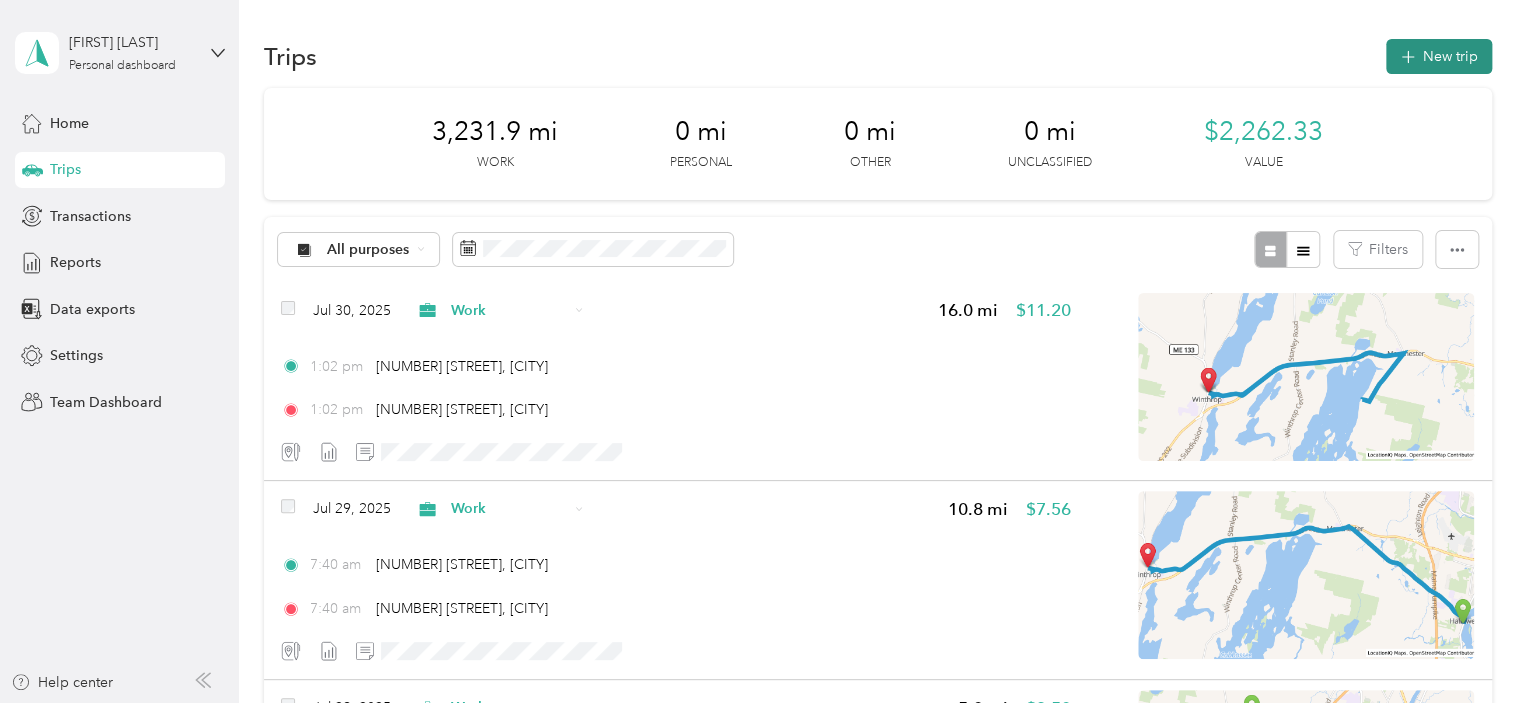 click on "New trip" at bounding box center [1439, 56] 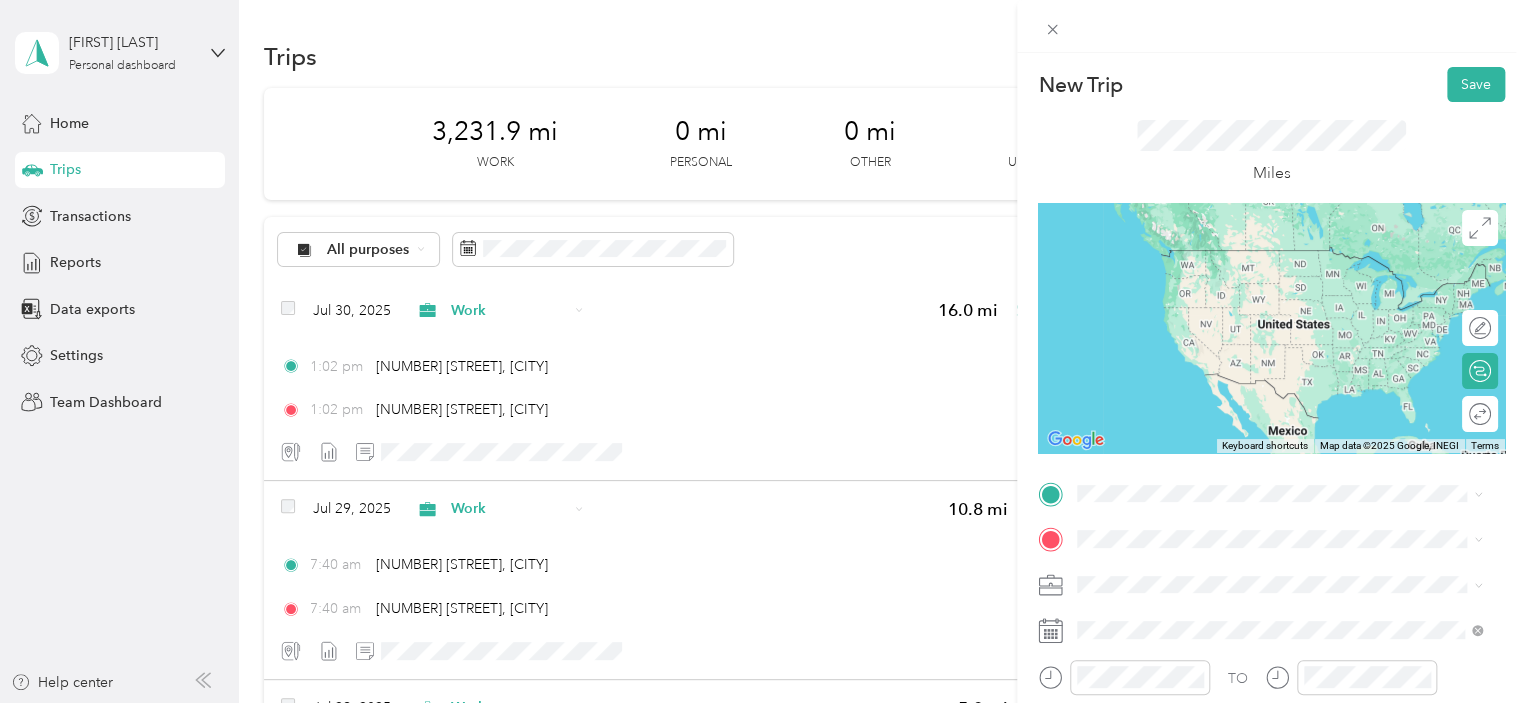 click on "[NUMBER] [STREET]
[CITY], [STATE] [POSTAL_CODE], [COUNTRY]" at bounding box center (1259, 251) 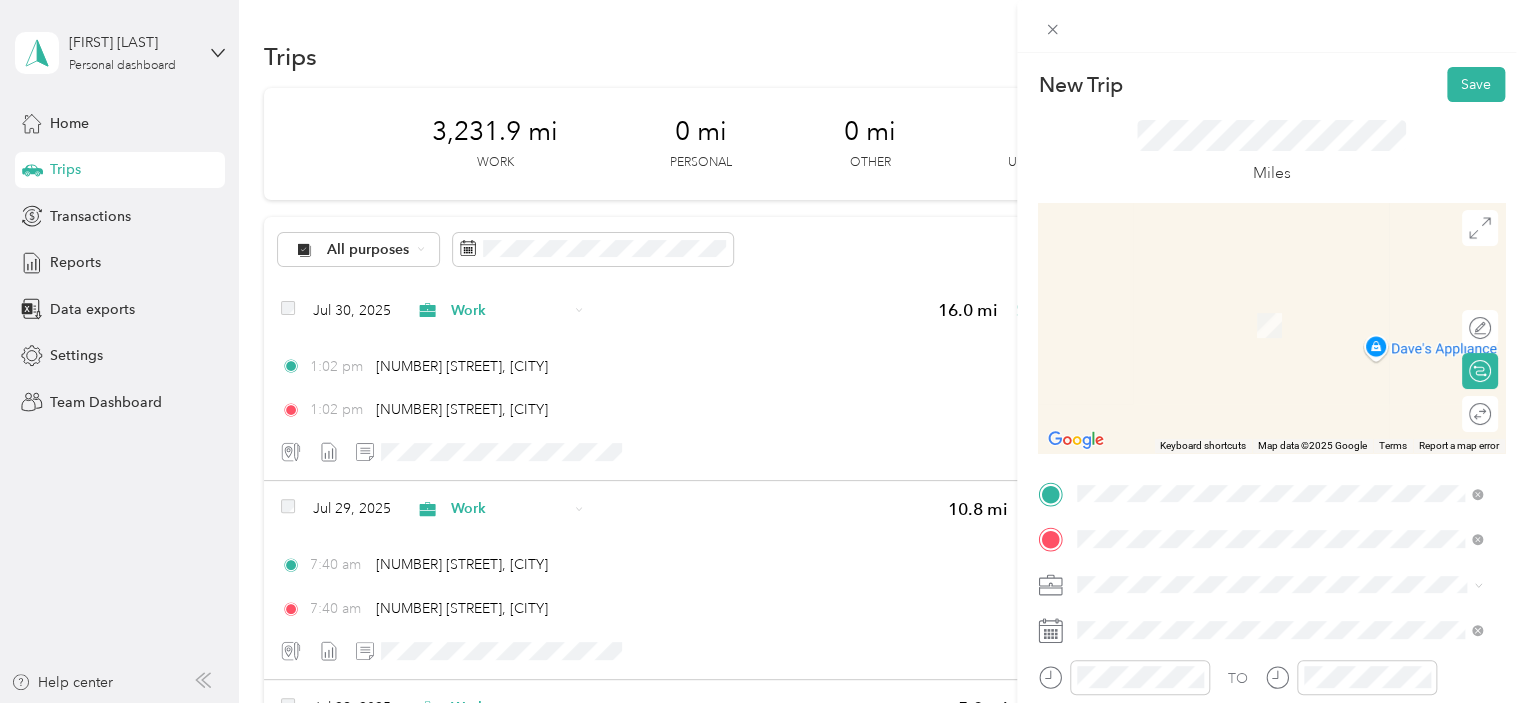 click on "[NUMBER] [STREET]
[CITY], [STATE] [POSTAL_CODE], [COUNTRY]" at bounding box center (1259, 304) 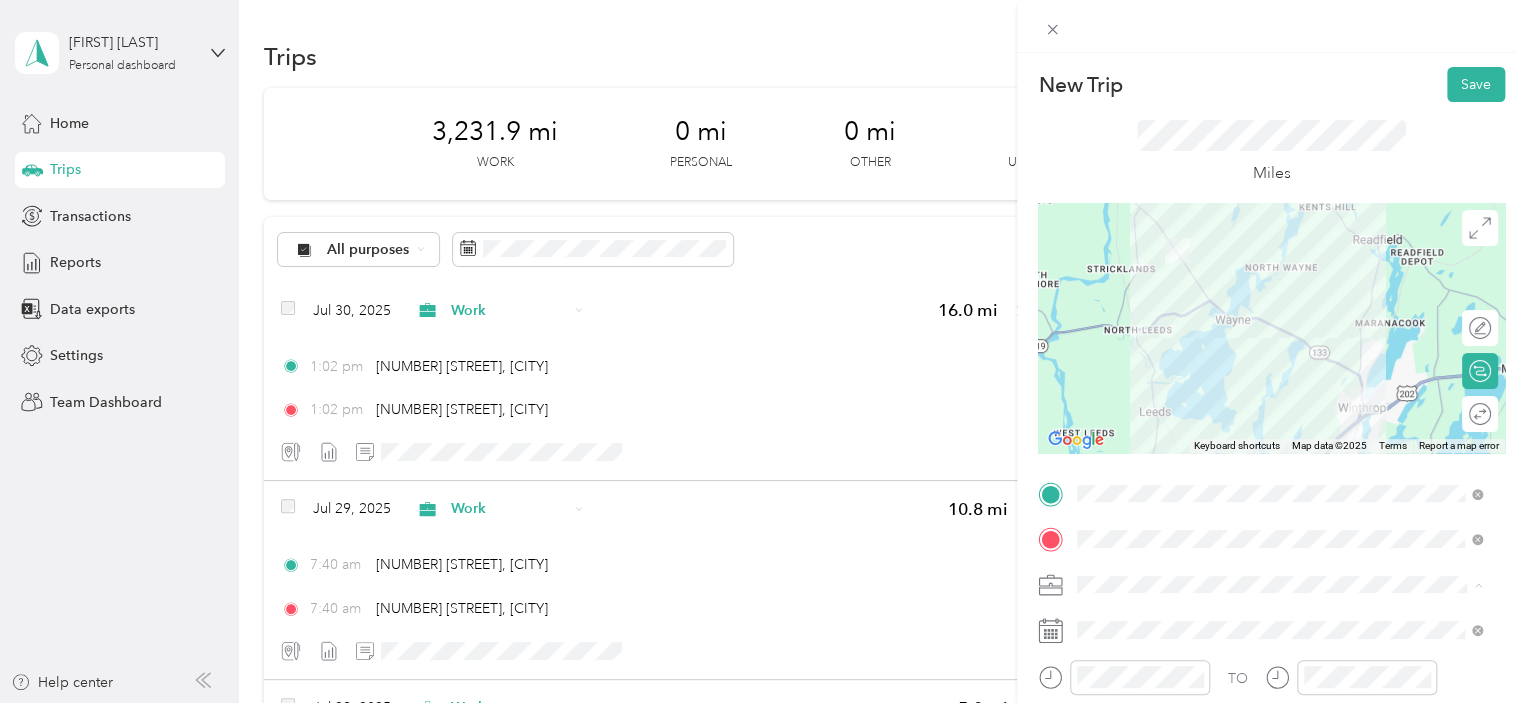 click on "Work" at bounding box center [1101, 304] 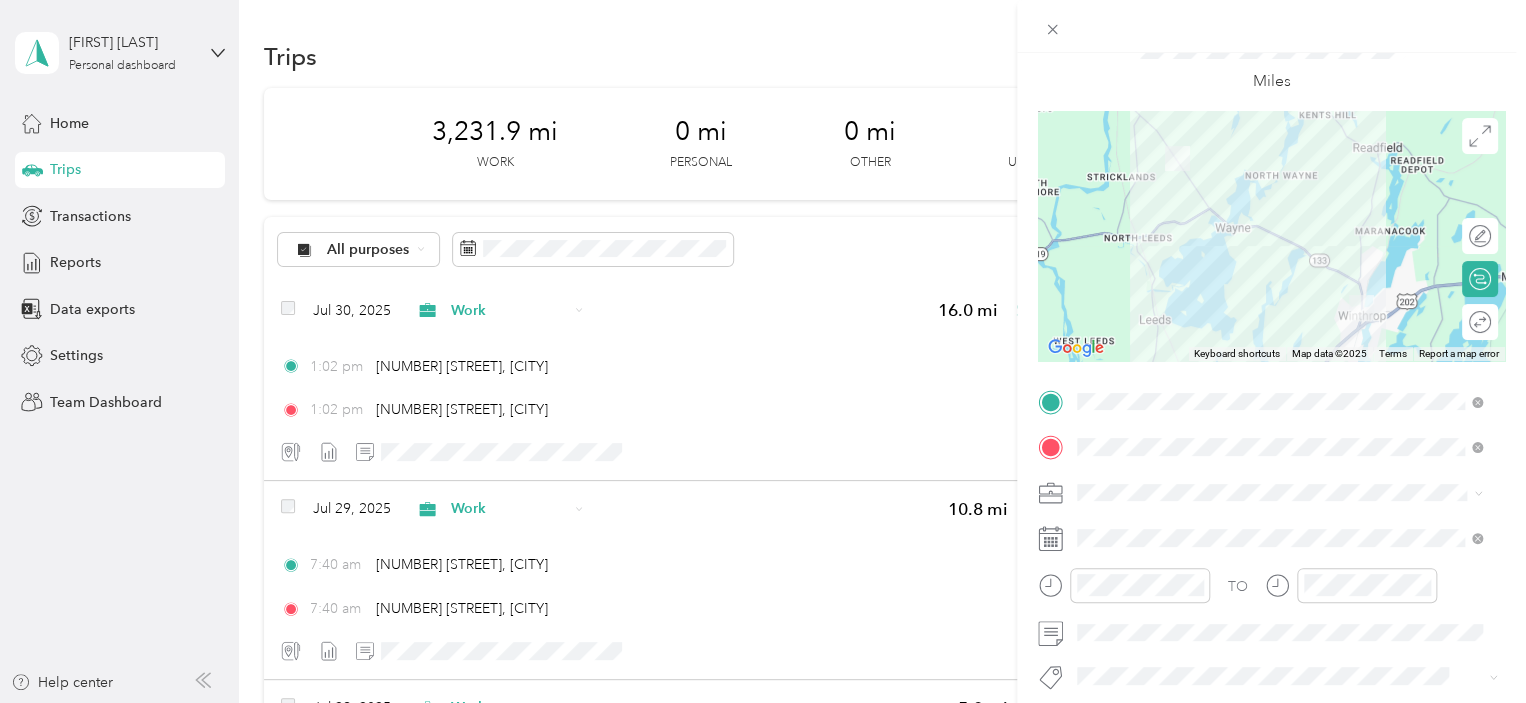 scroll, scrollTop: 200, scrollLeft: 0, axis: vertical 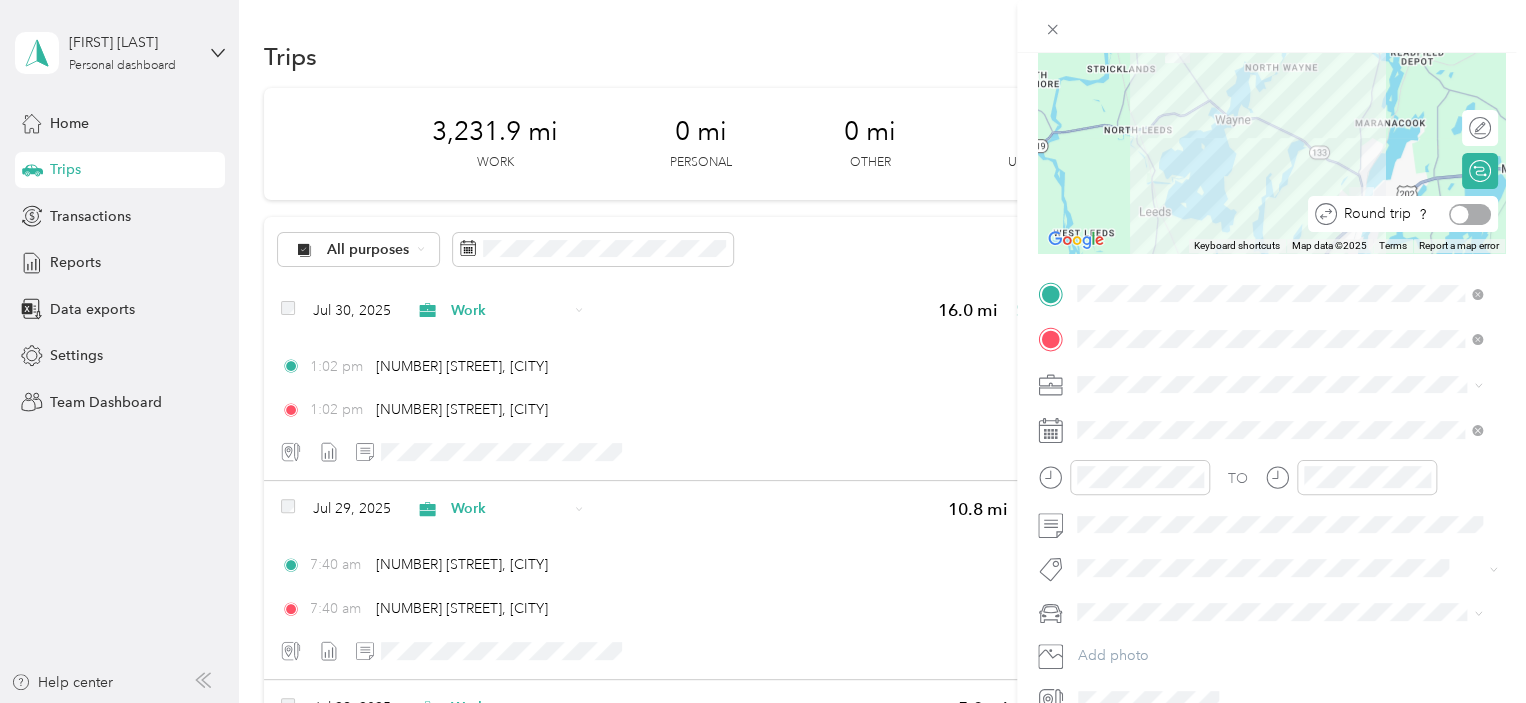 click at bounding box center (1470, 214) 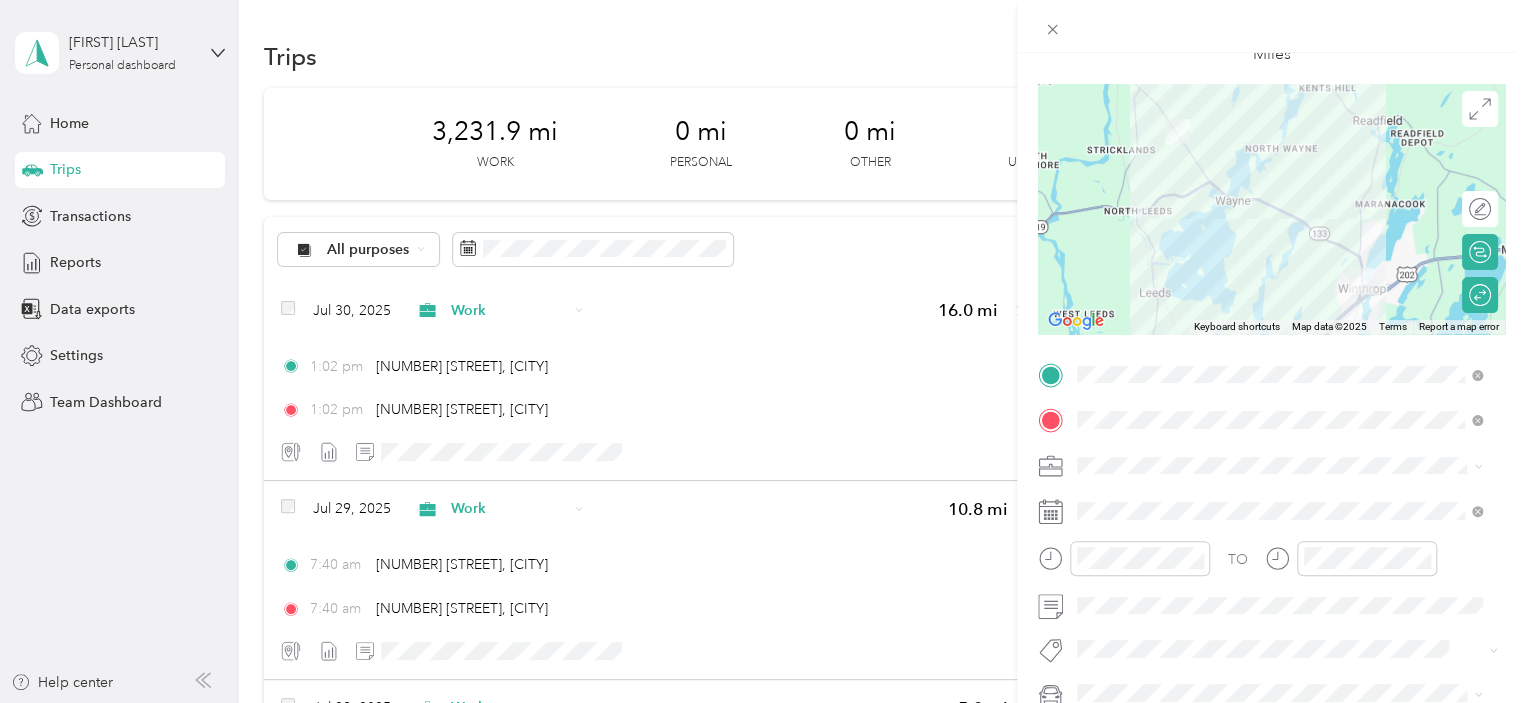 scroll, scrollTop: 0, scrollLeft: 0, axis: both 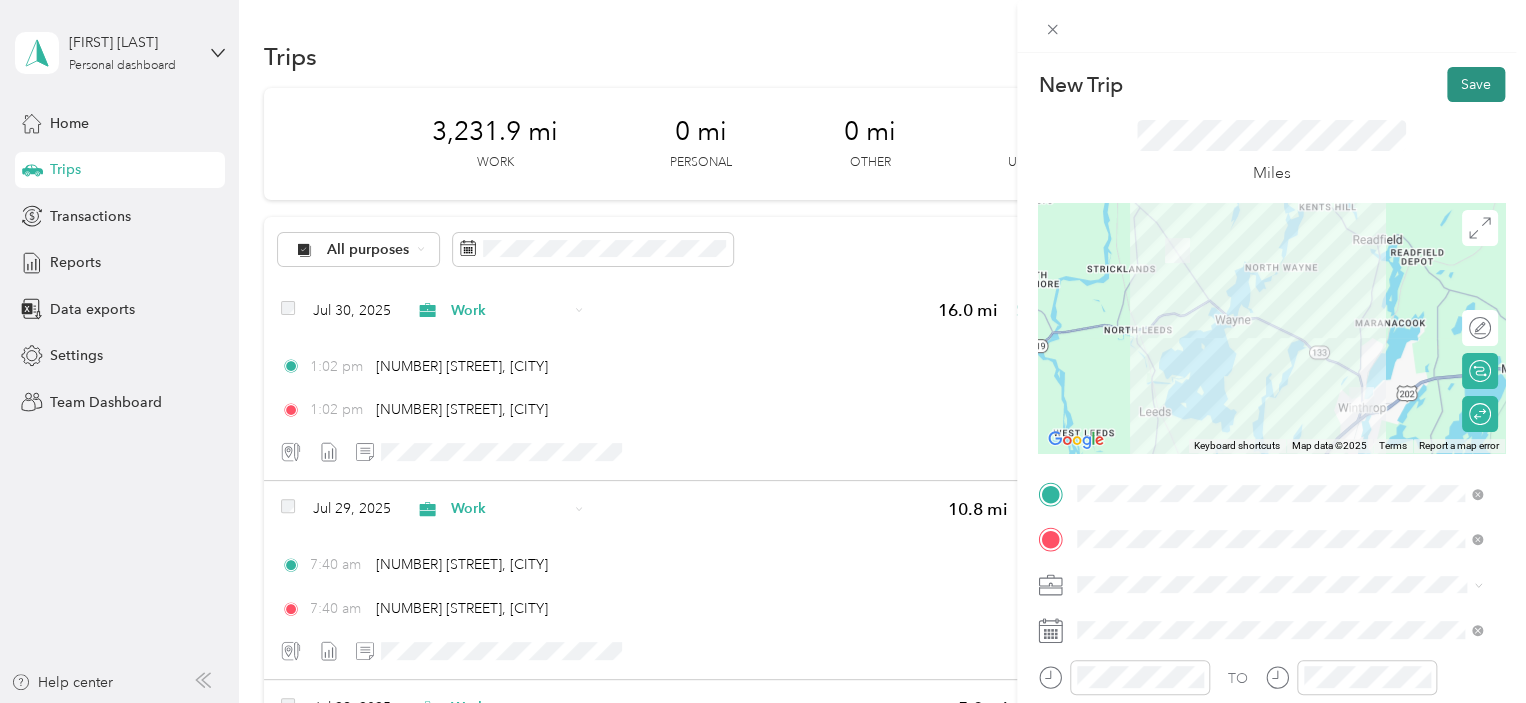 click on "Save" at bounding box center [1476, 84] 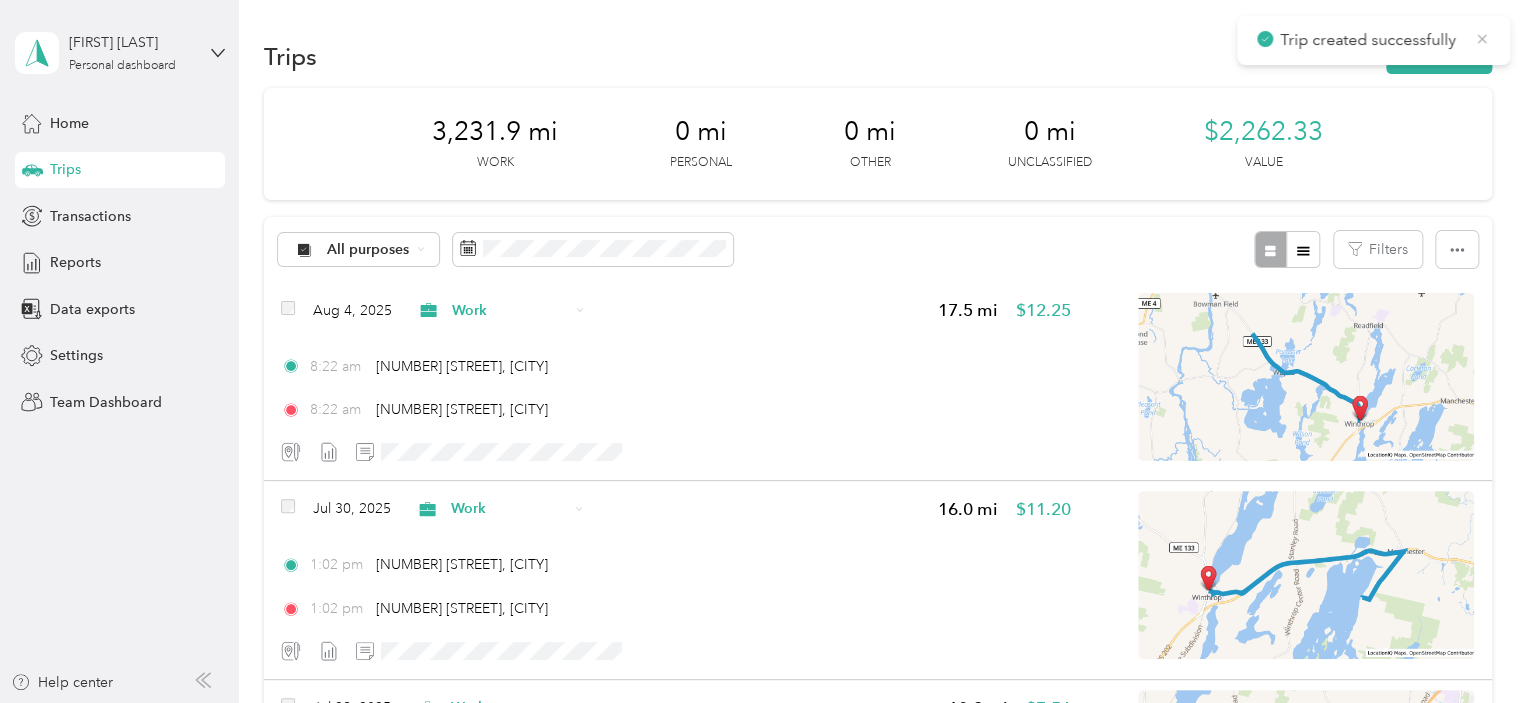 click 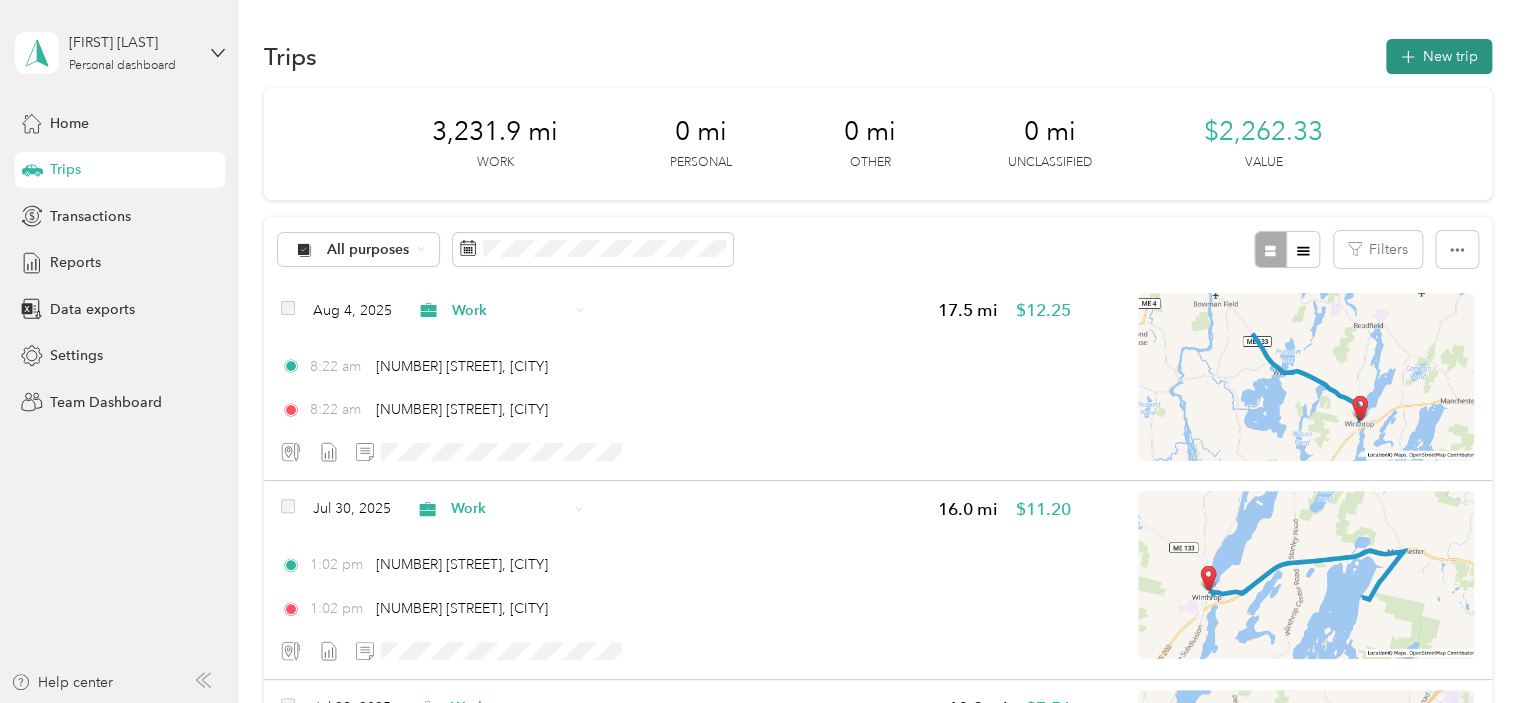 click on "New trip" at bounding box center (1439, 56) 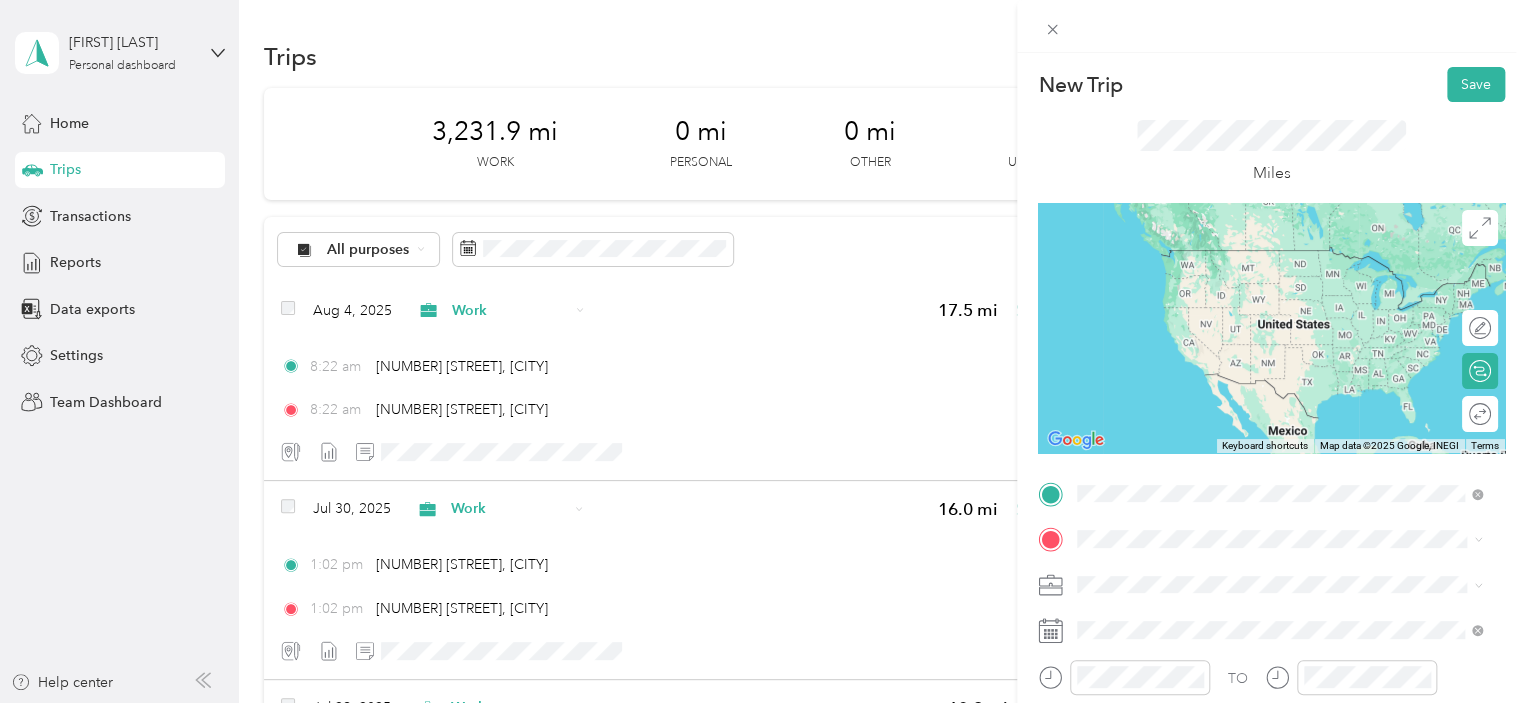 click on "[NUMBER] [STREET]
[CITY], [STATE] [POSTAL_CODE], [COUNTRY]" at bounding box center [1259, 258] 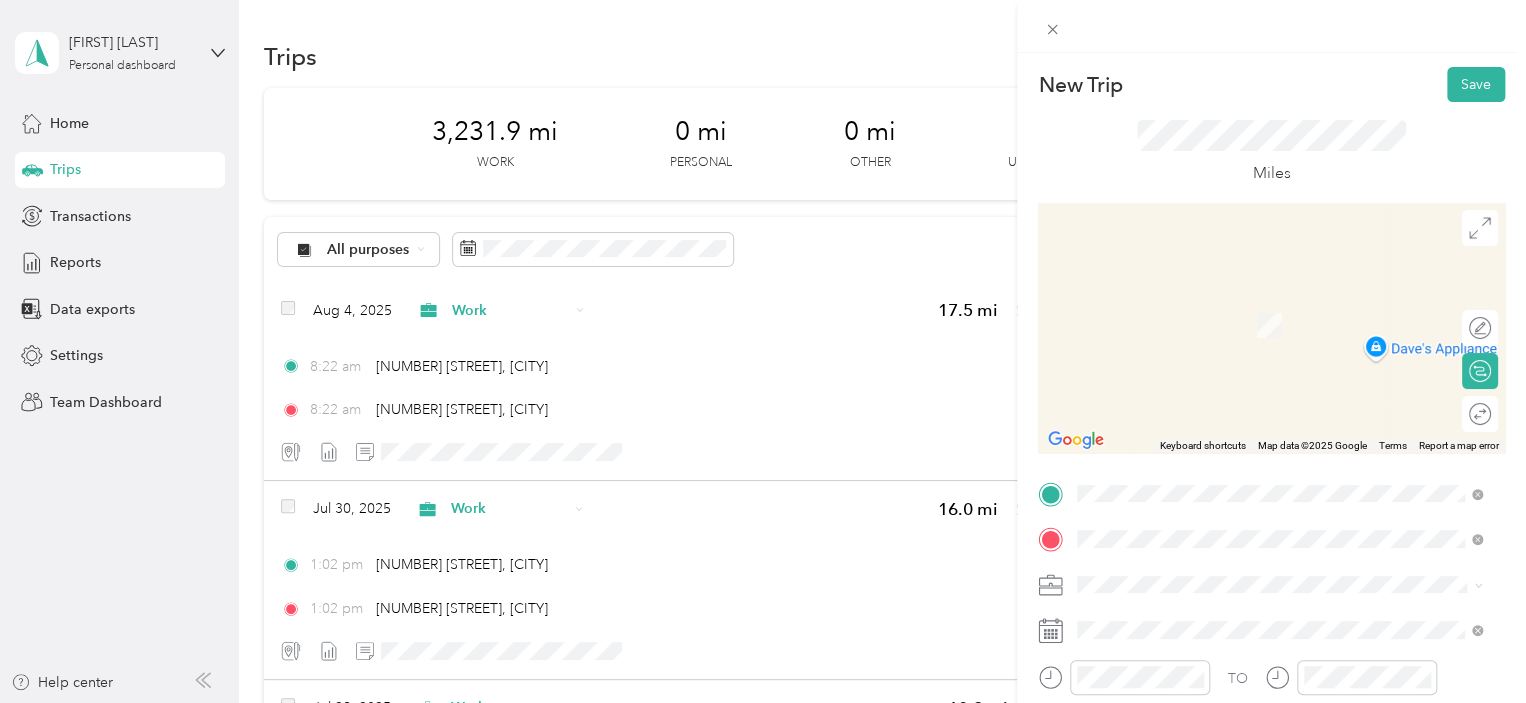 click on "[NUMBER] [STREET]
[CITY], [STATE] [POSTAL_CODE], [COUNTRY]" at bounding box center (1259, 381) 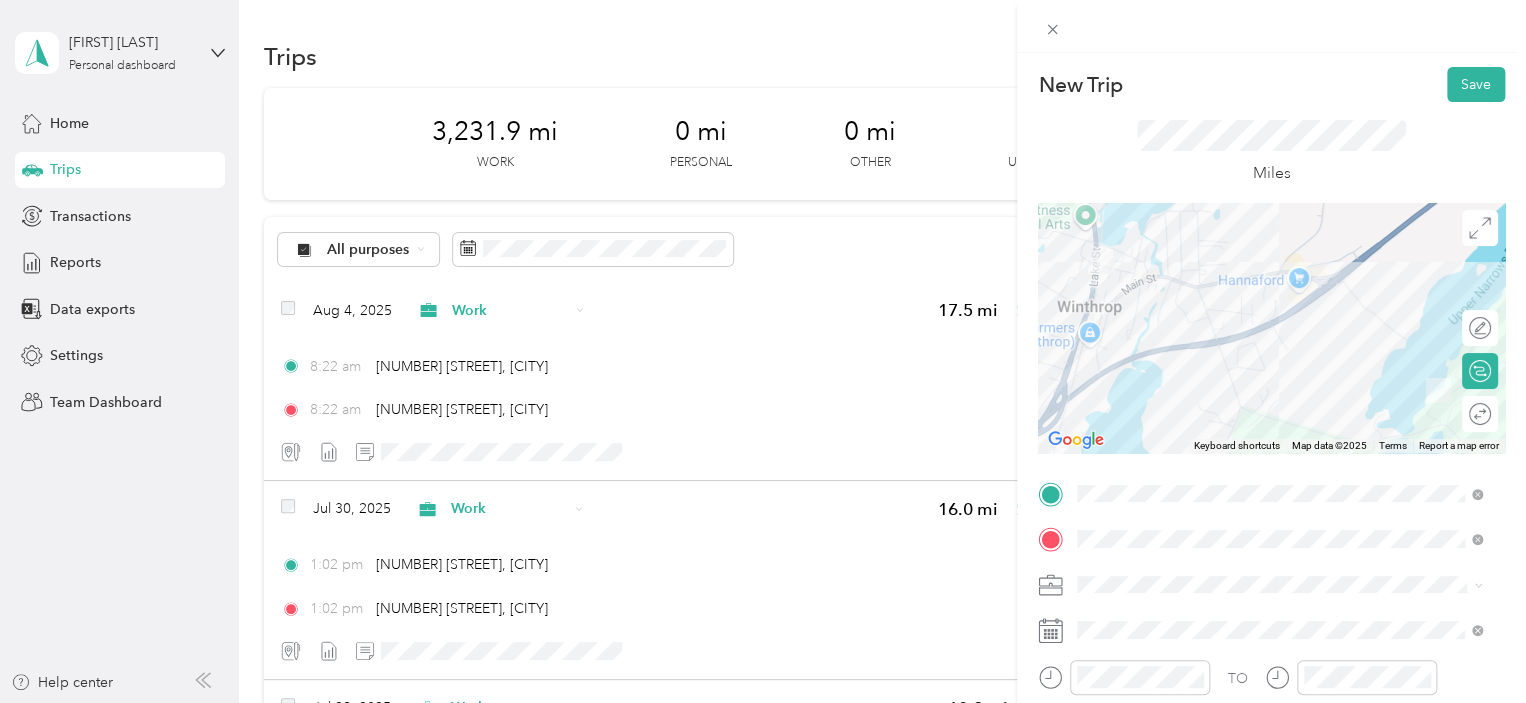 click on "Work" at bounding box center [1279, 304] 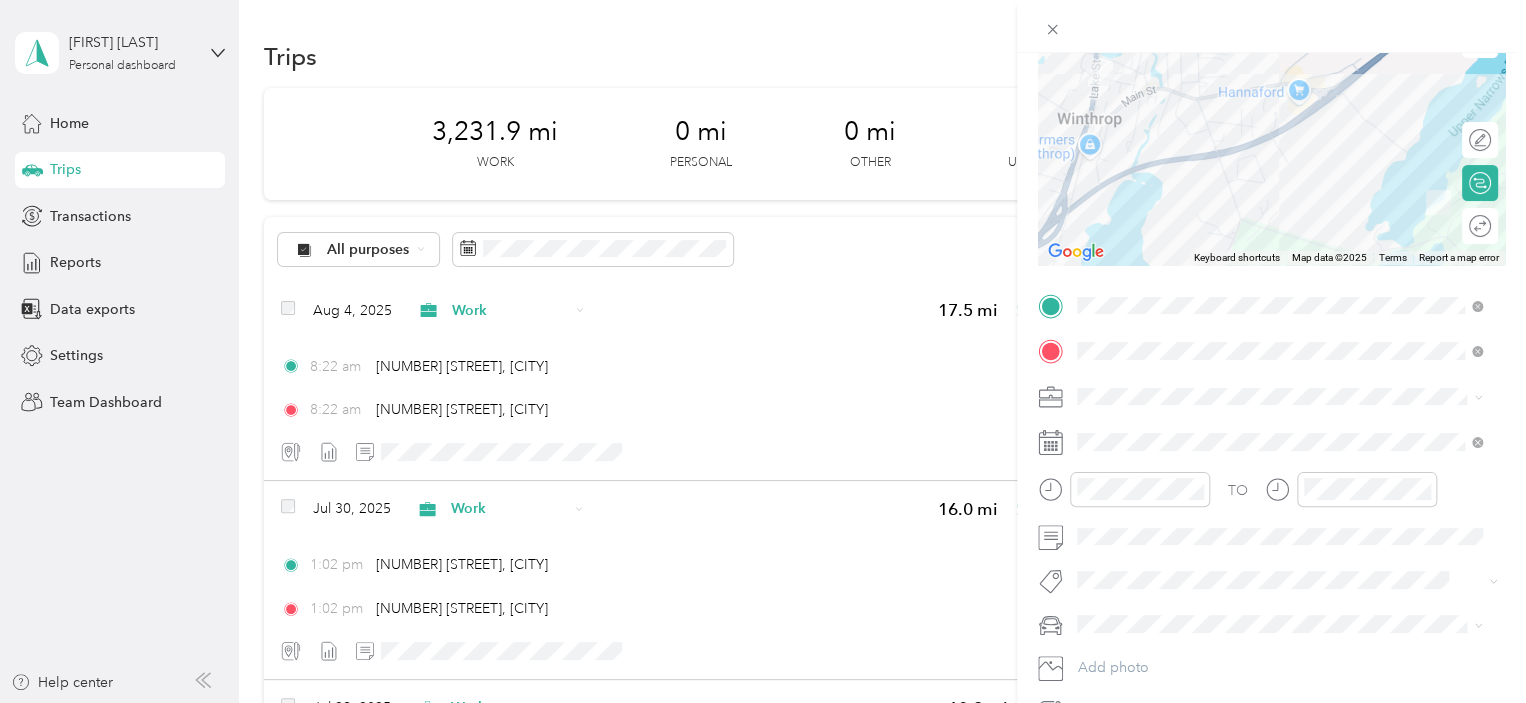scroll, scrollTop: 200, scrollLeft: 0, axis: vertical 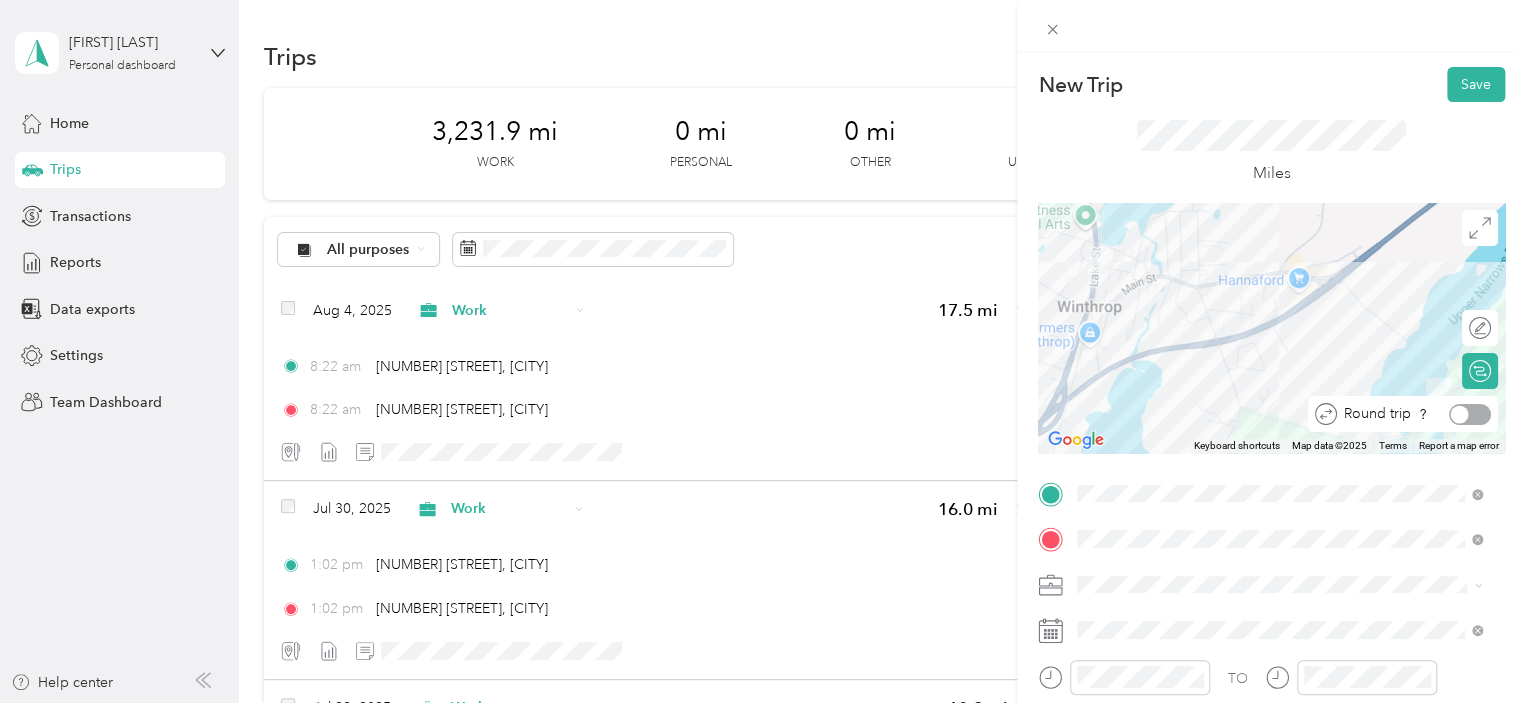 click at bounding box center [1470, 414] 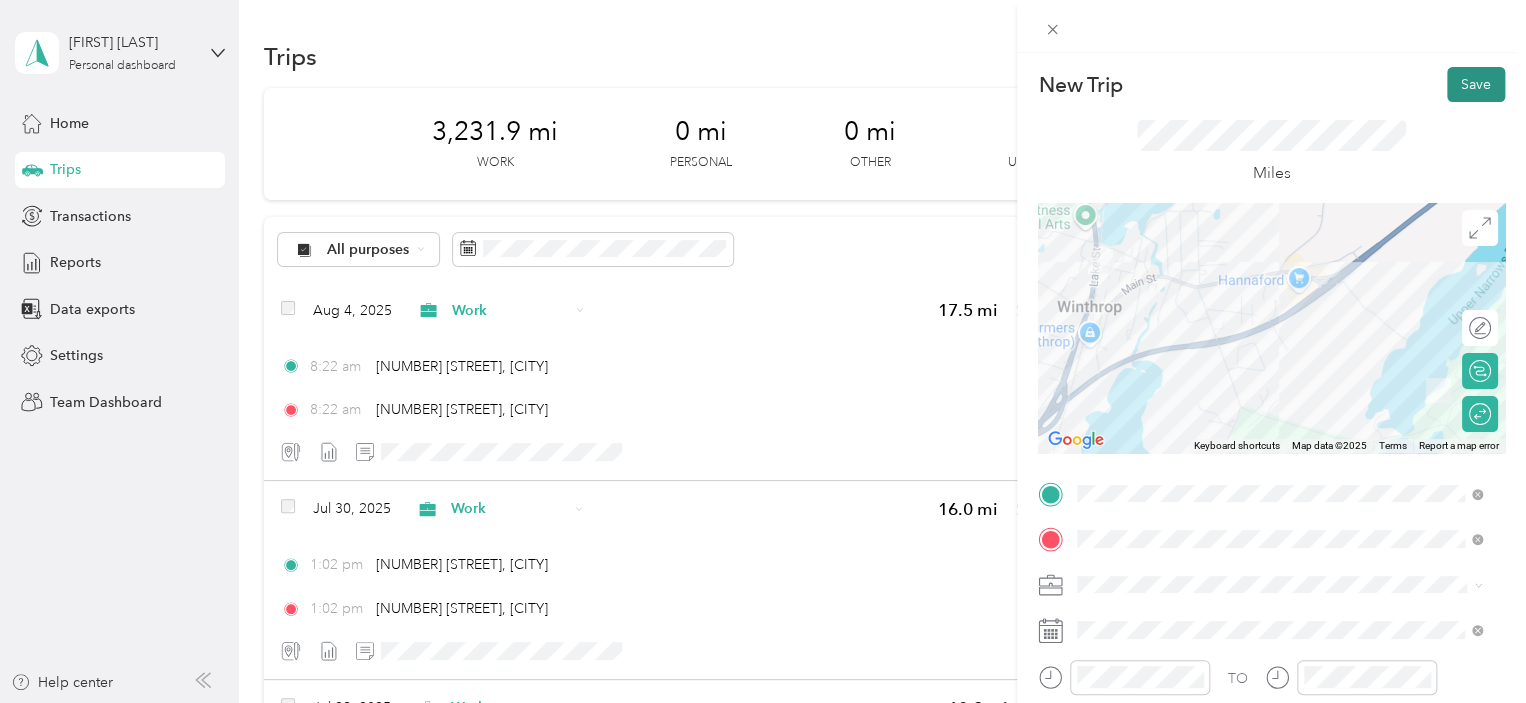 click on "Save" at bounding box center (1476, 84) 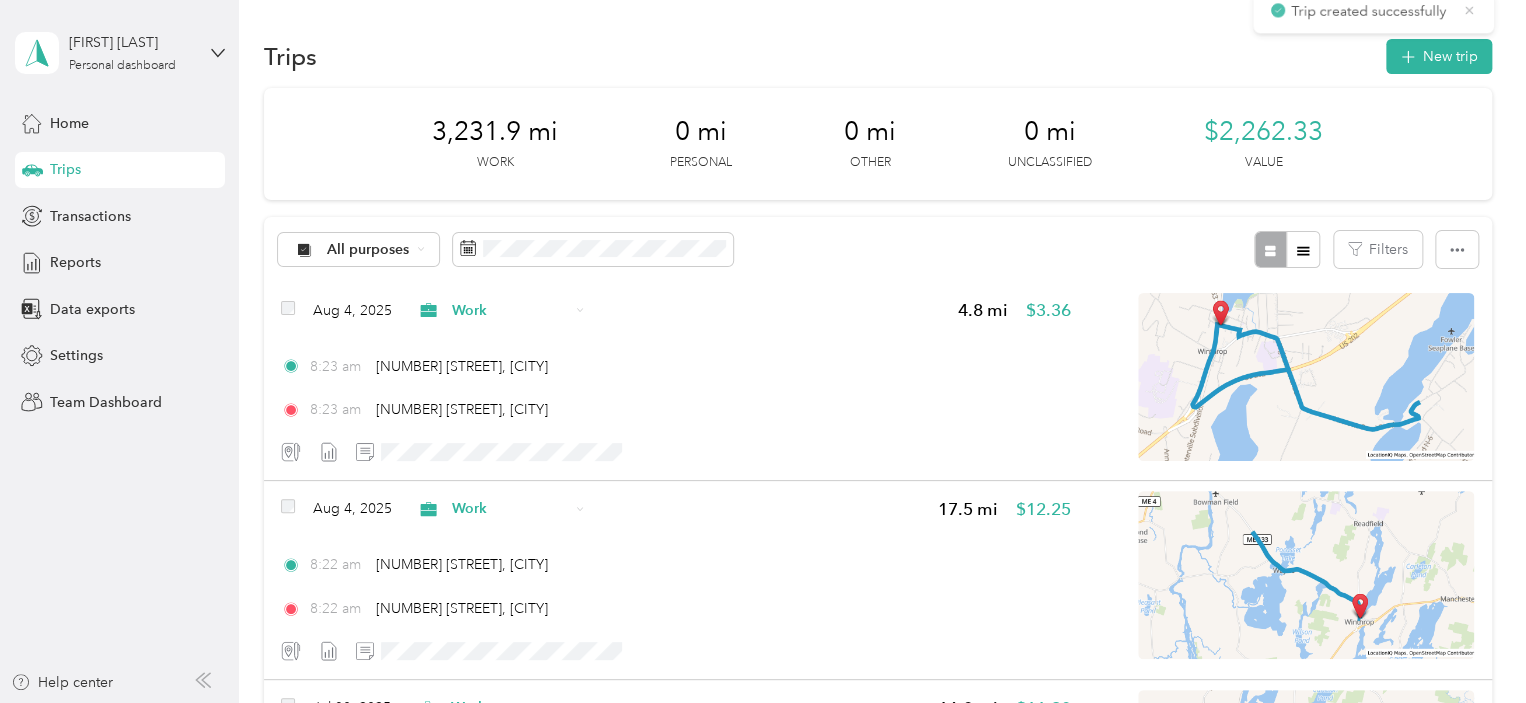 click 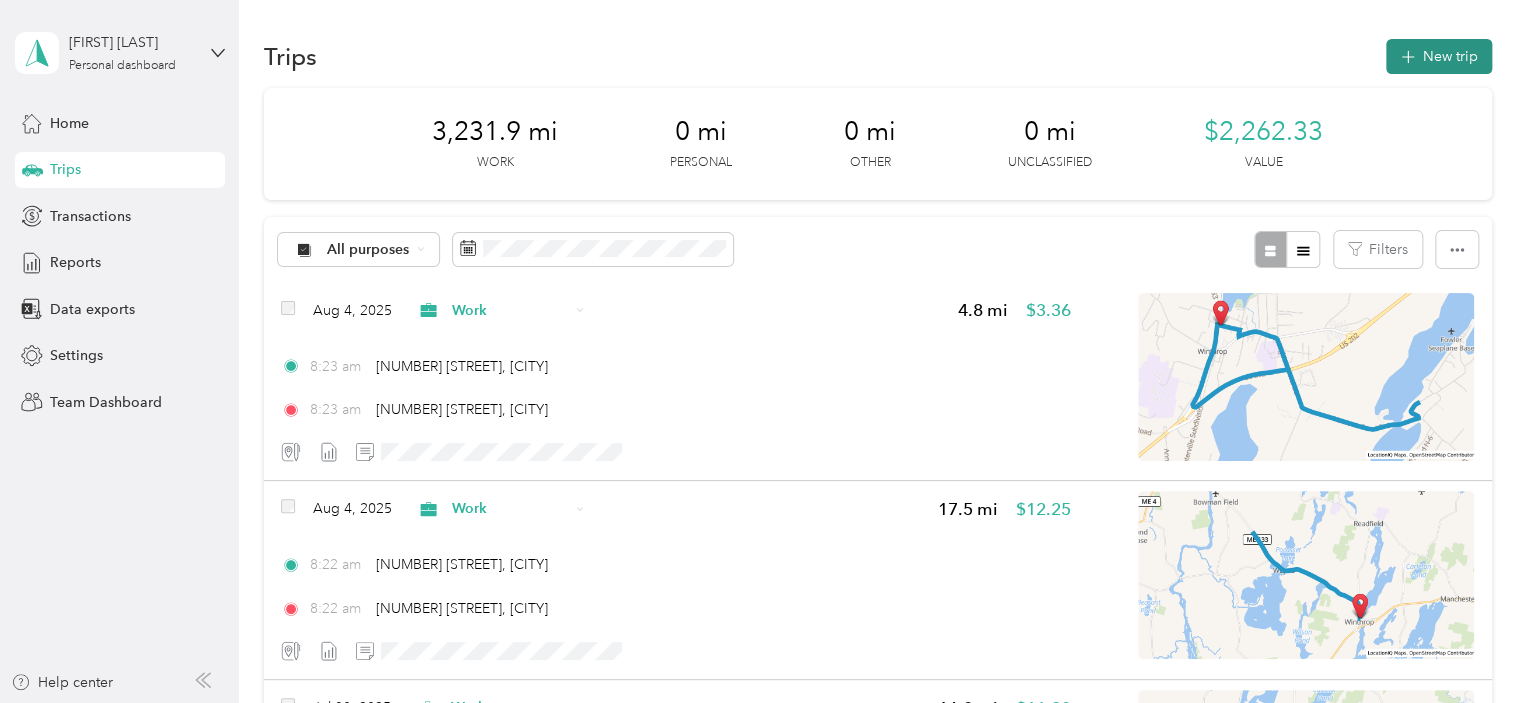 click on "New trip" at bounding box center (1439, 56) 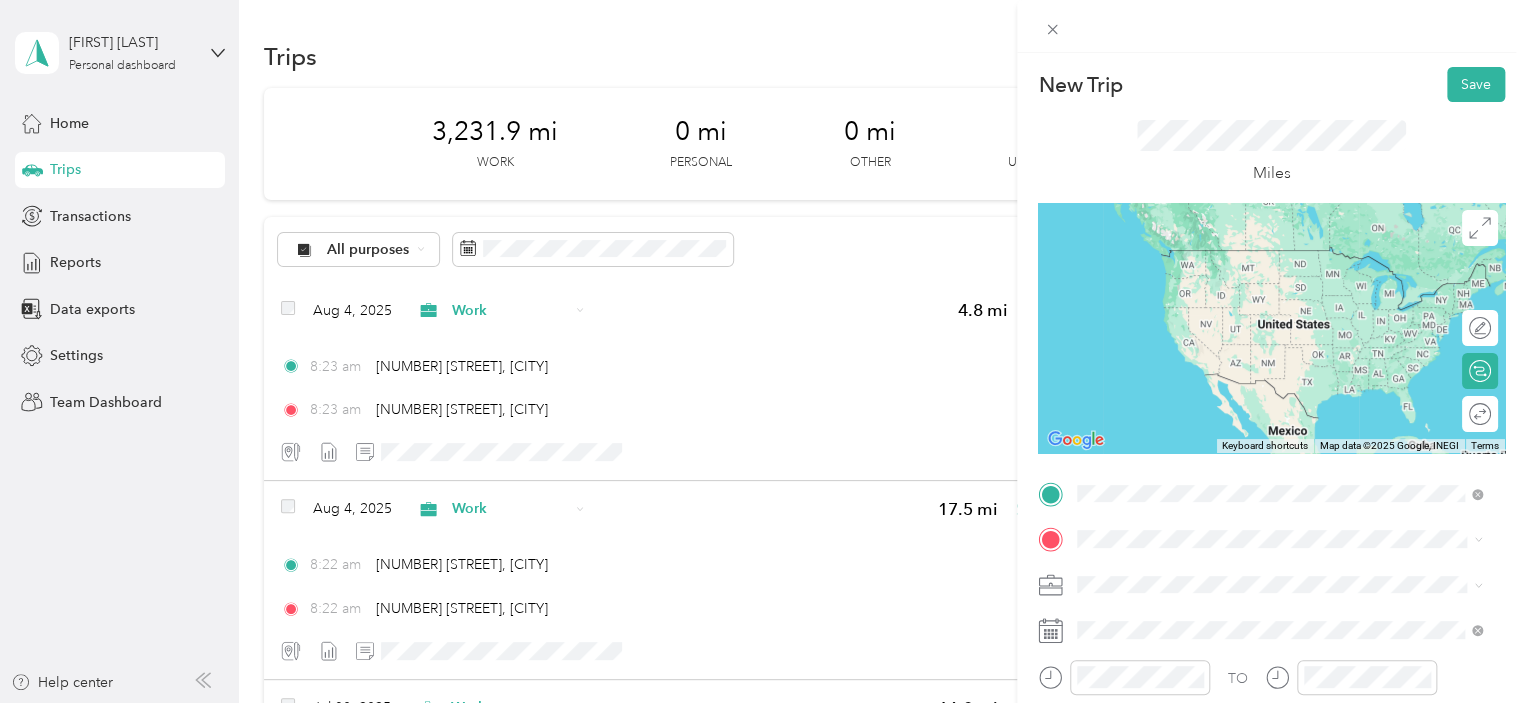click on "[NUMBER] [STREET]
[CITY], [STATE] [POSTAL_CODE], [COUNTRY]" at bounding box center (1259, 258) 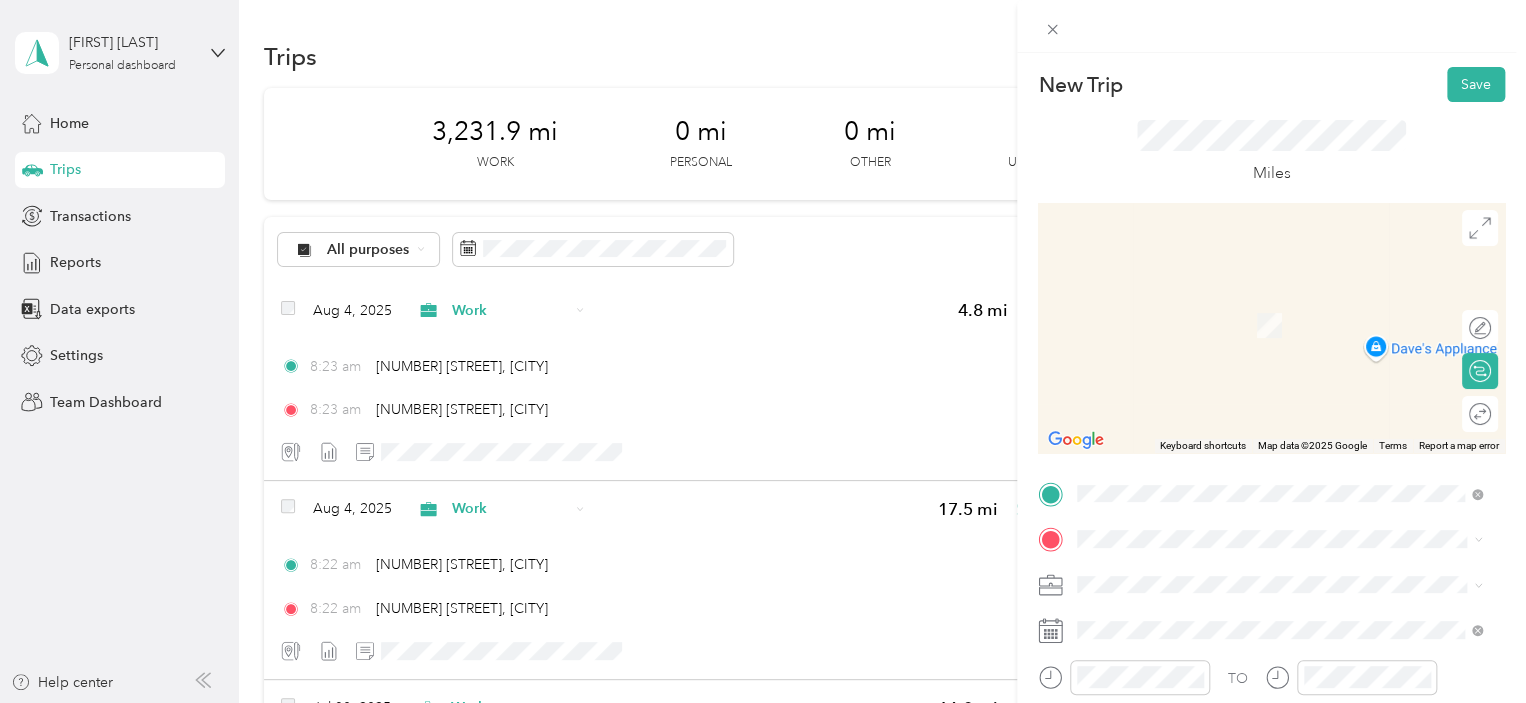 click on "[NUMBER] [STREET]
[CITY], [STATE] [POSTAL_CODE], [COUNTRY]" at bounding box center [1259, 436] 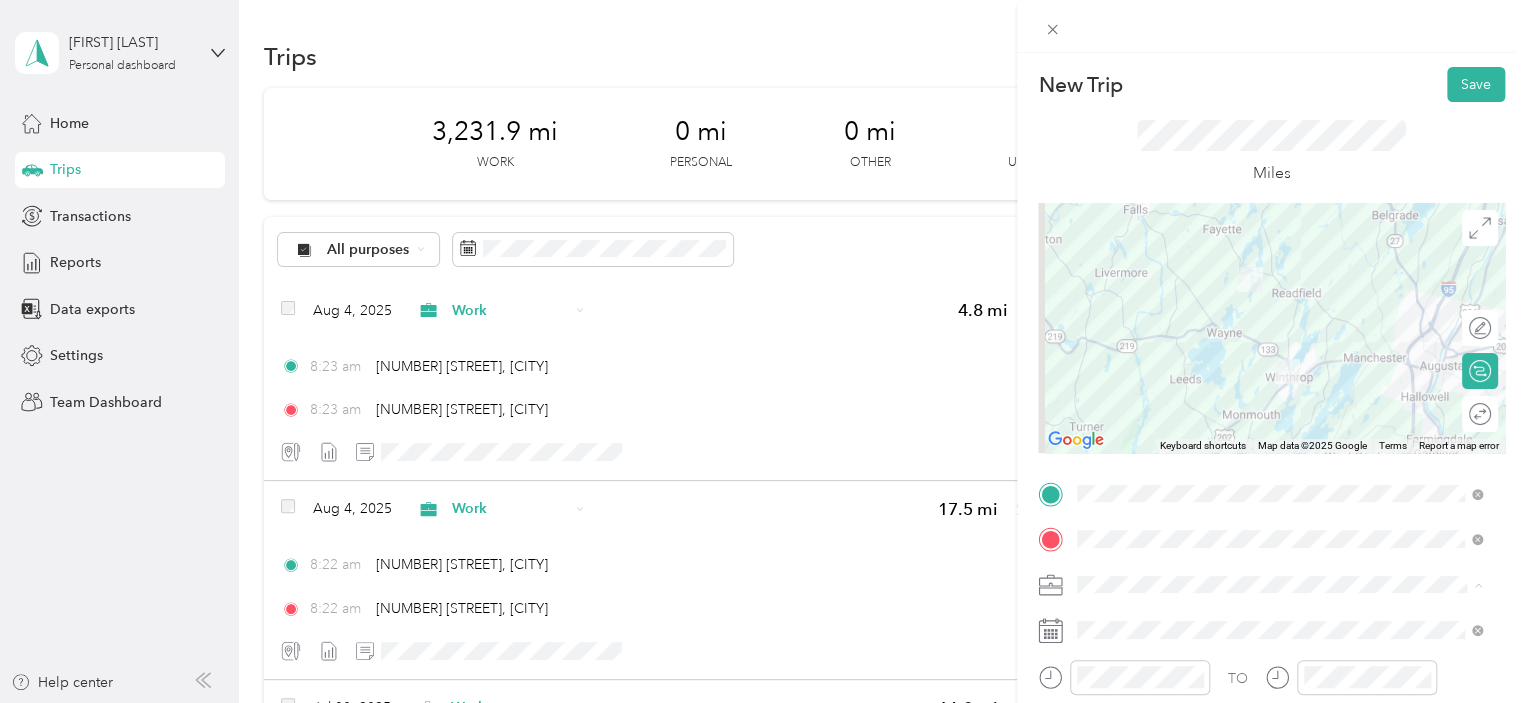 click on "Work" at bounding box center [1101, 304] 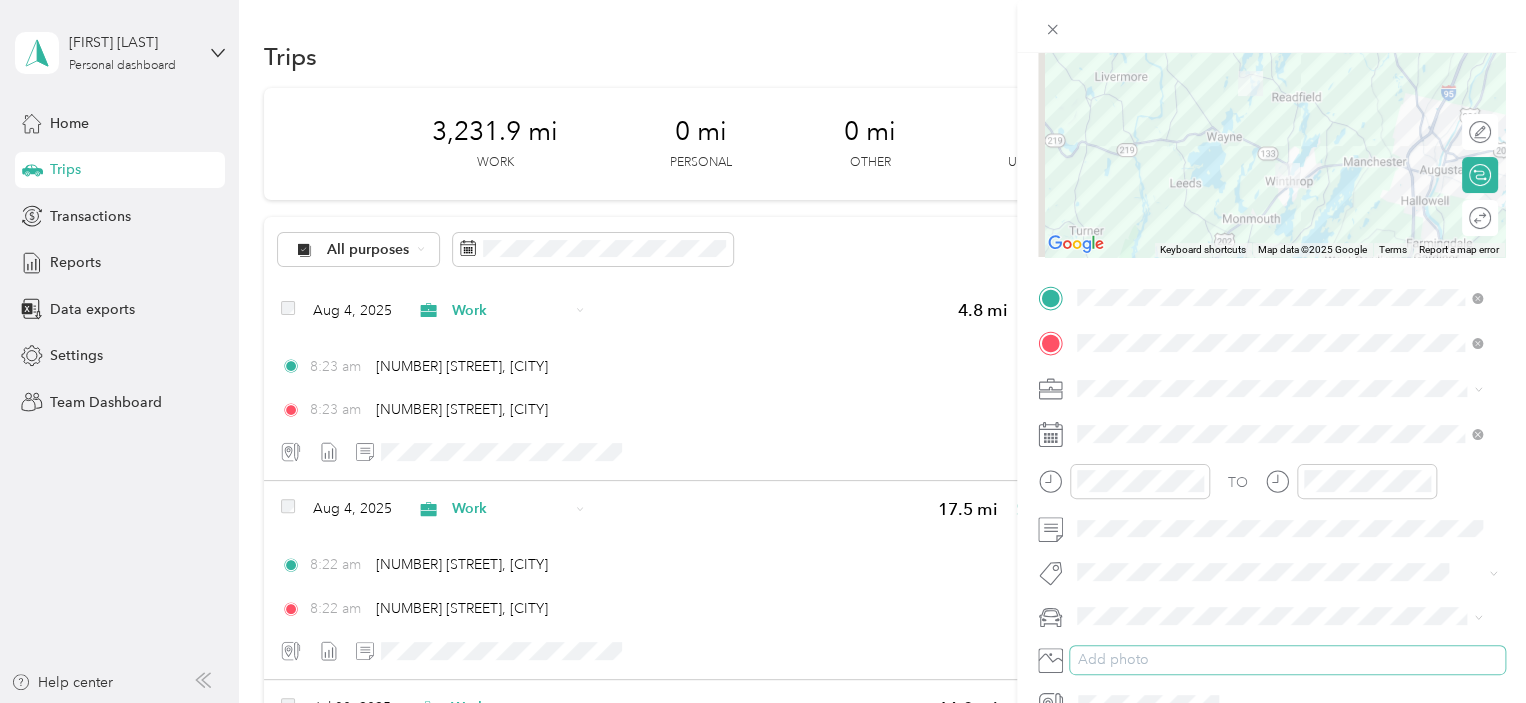 scroll, scrollTop: 300, scrollLeft: 0, axis: vertical 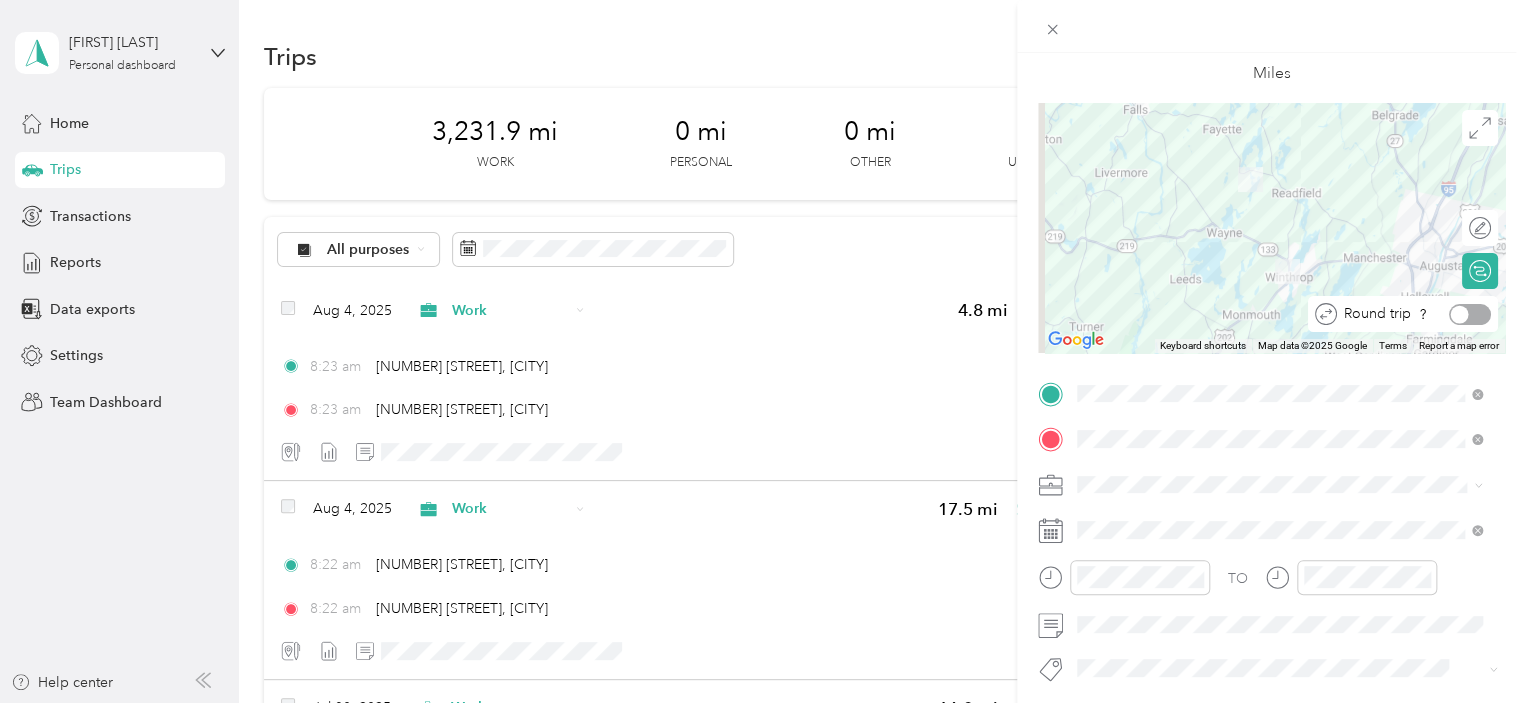 click at bounding box center [1470, 314] 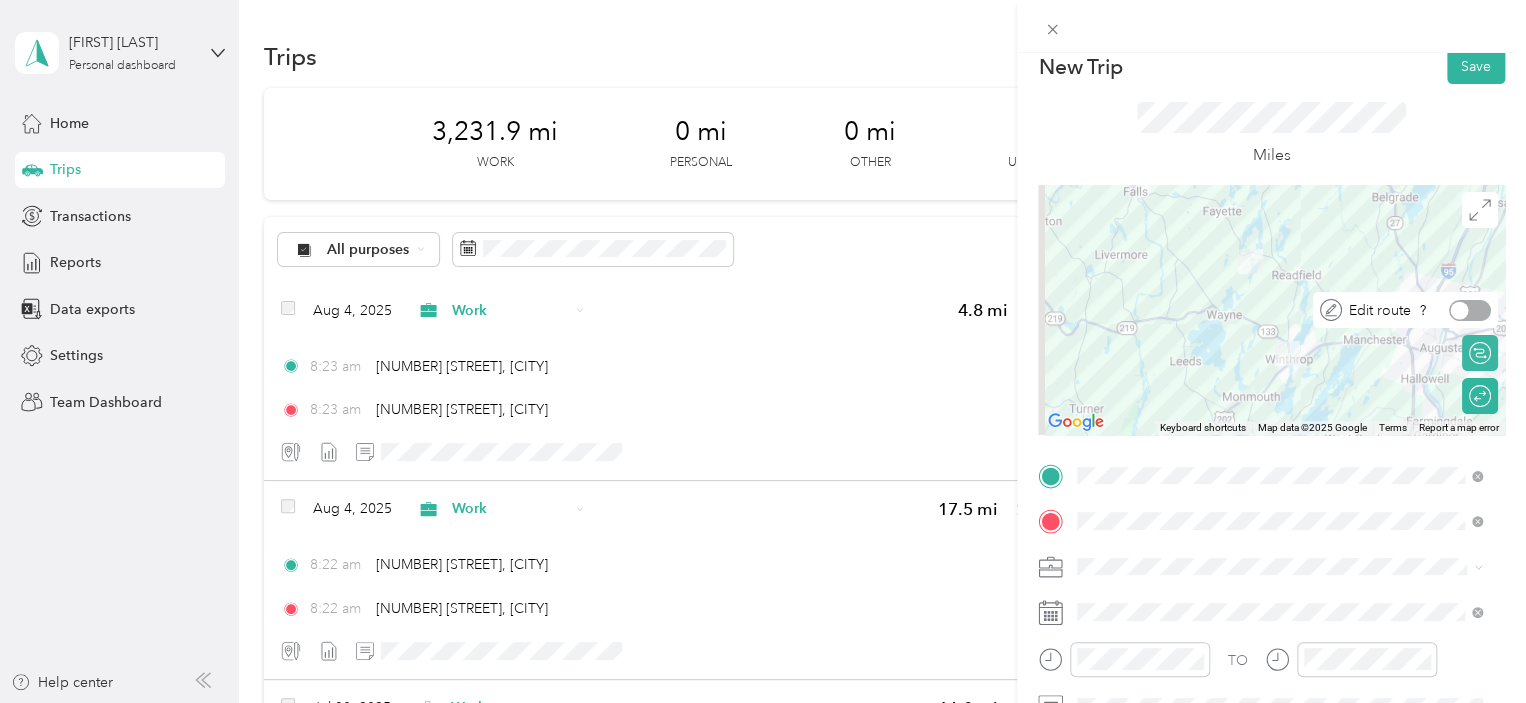 scroll, scrollTop: 0, scrollLeft: 0, axis: both 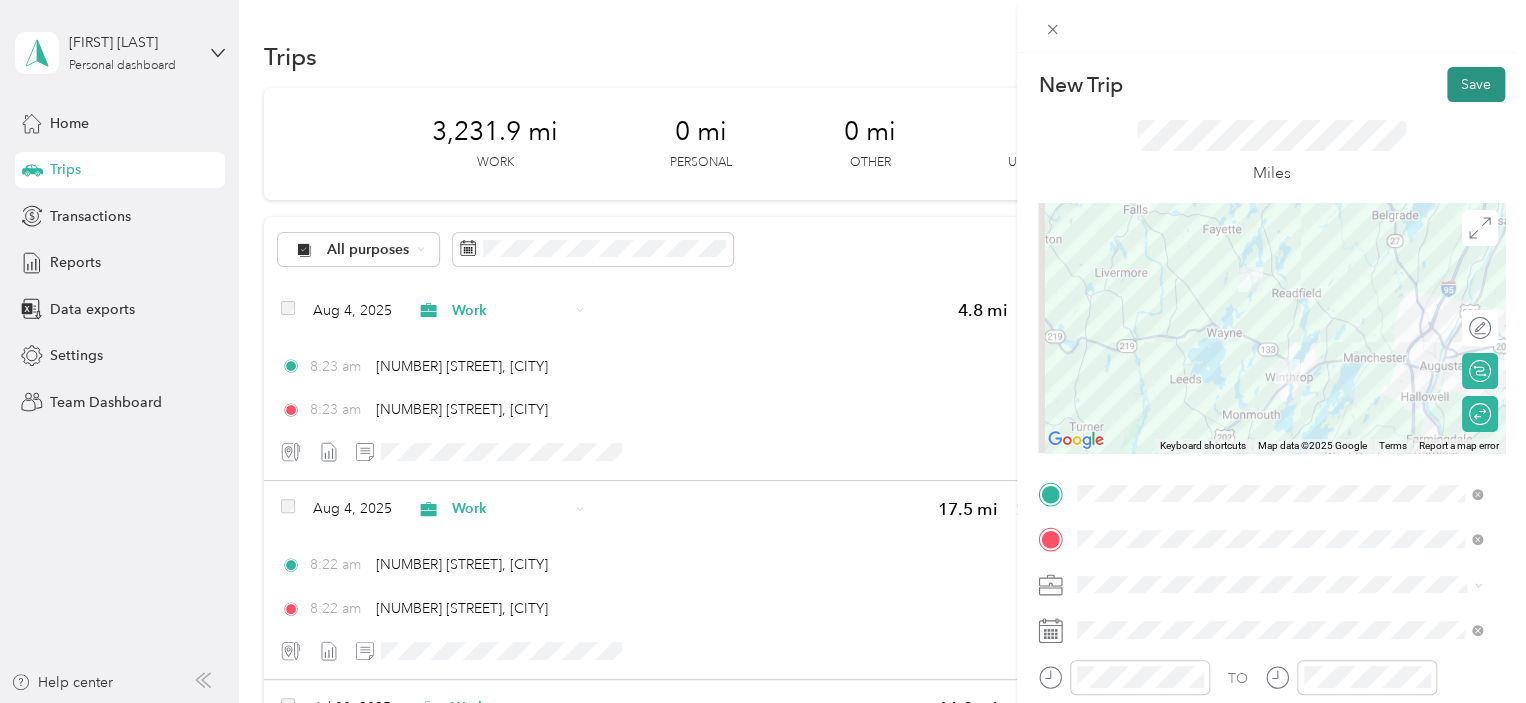 click on "Save" at bounding box center (1476, 84) 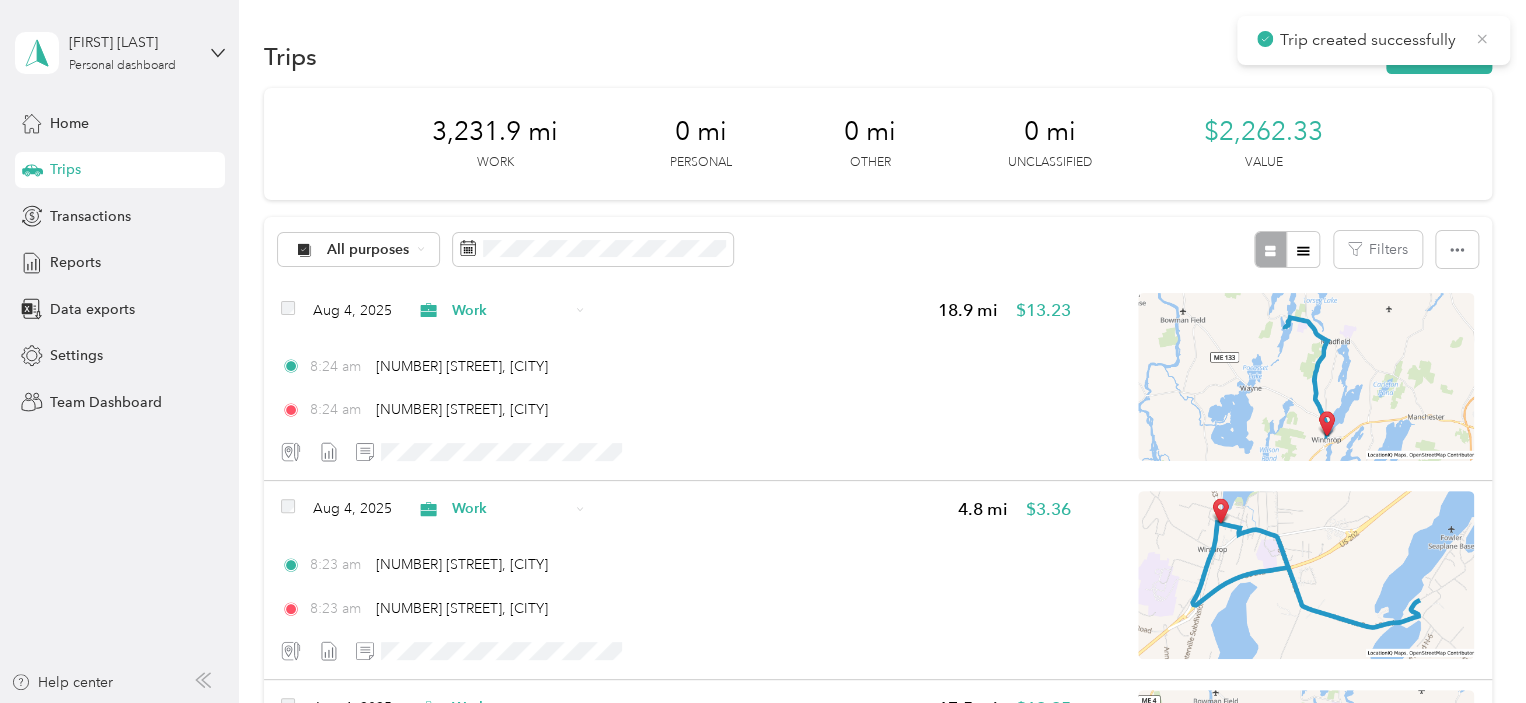 click 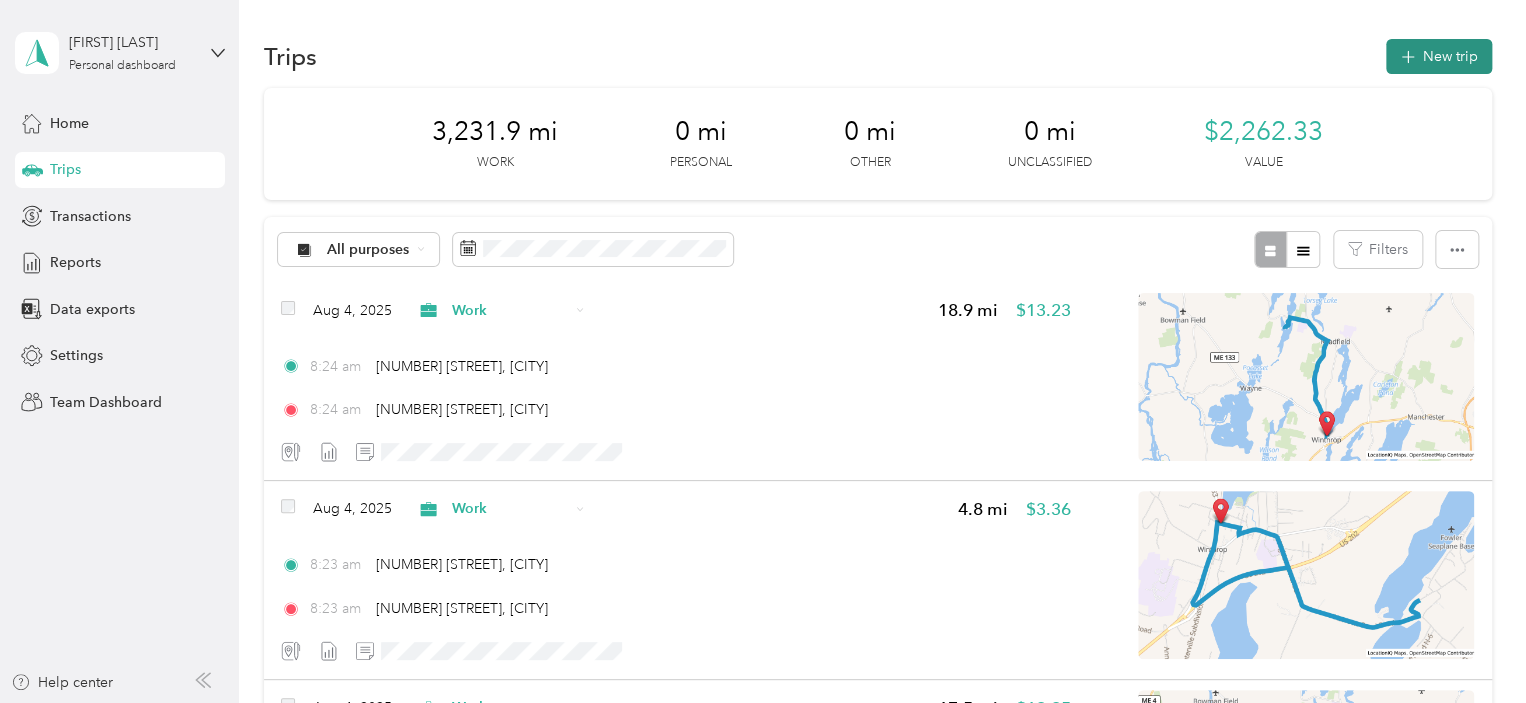 click on "New trip" at bounding box center (1439, 56) 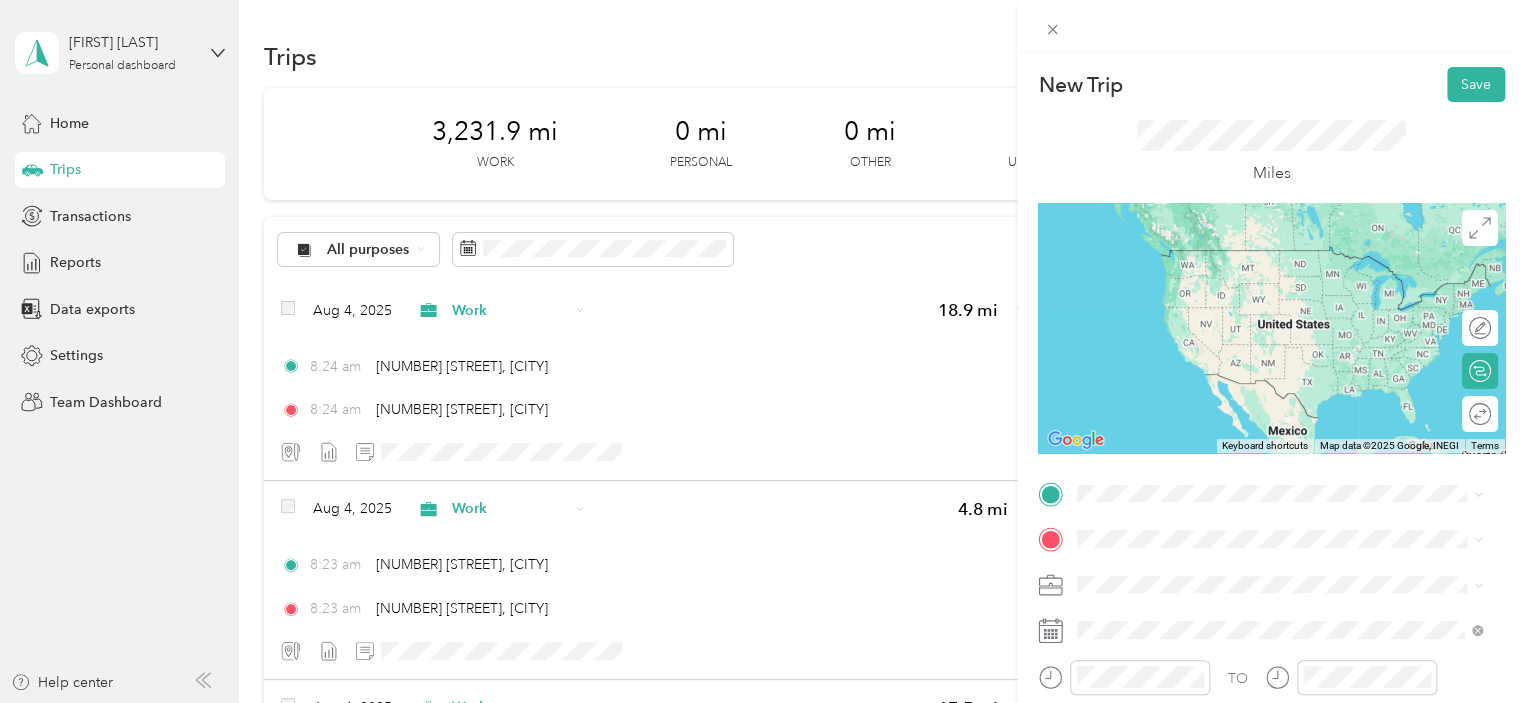 click on "[NUMBER] [STREET]
[CITY], [STATE] [POSTAL_CODE], [COUNTRY]" at bounding box center [1259, 254] 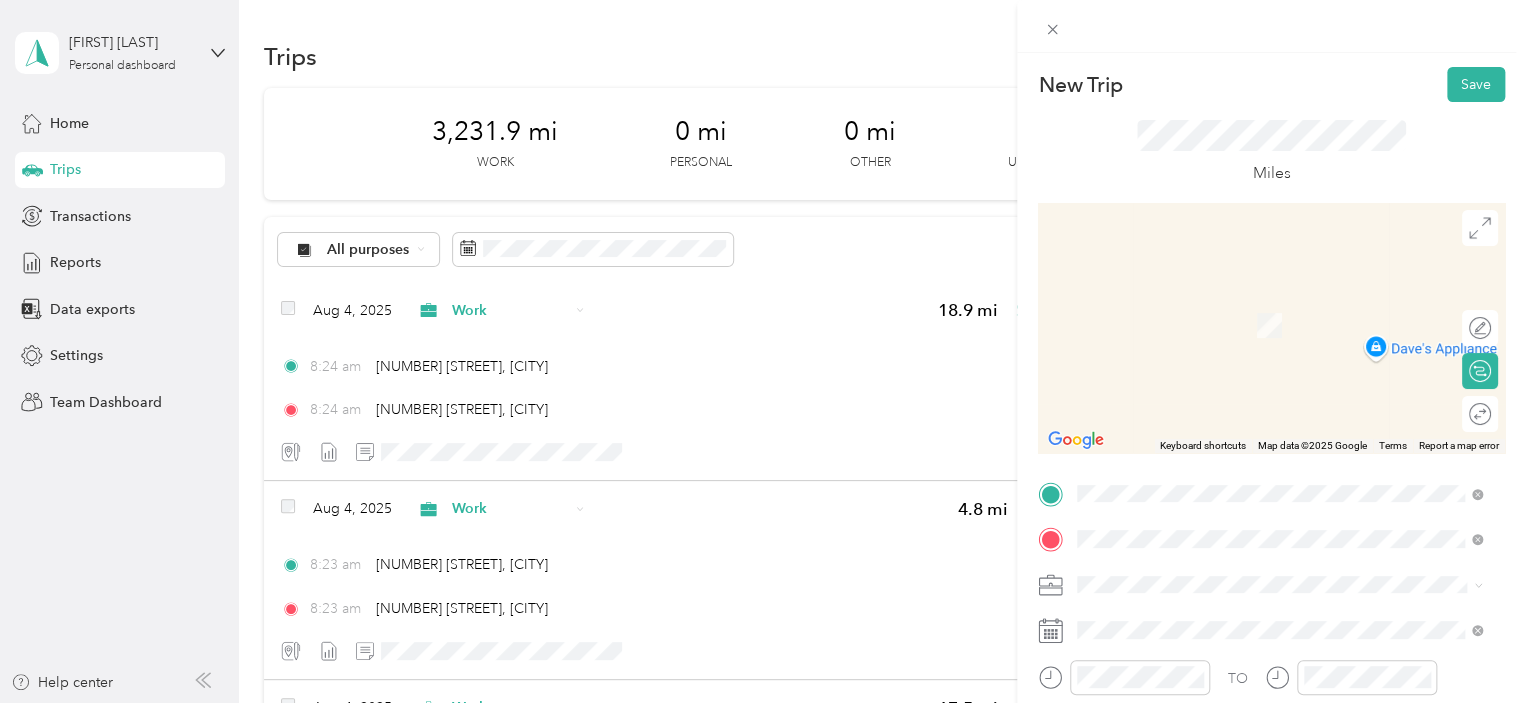 click on "[NUMBER] [STREET]
[CITY], [STATE] [POSTAL_CODE], [COUNTRY]" at bounding box center [1259, 304] 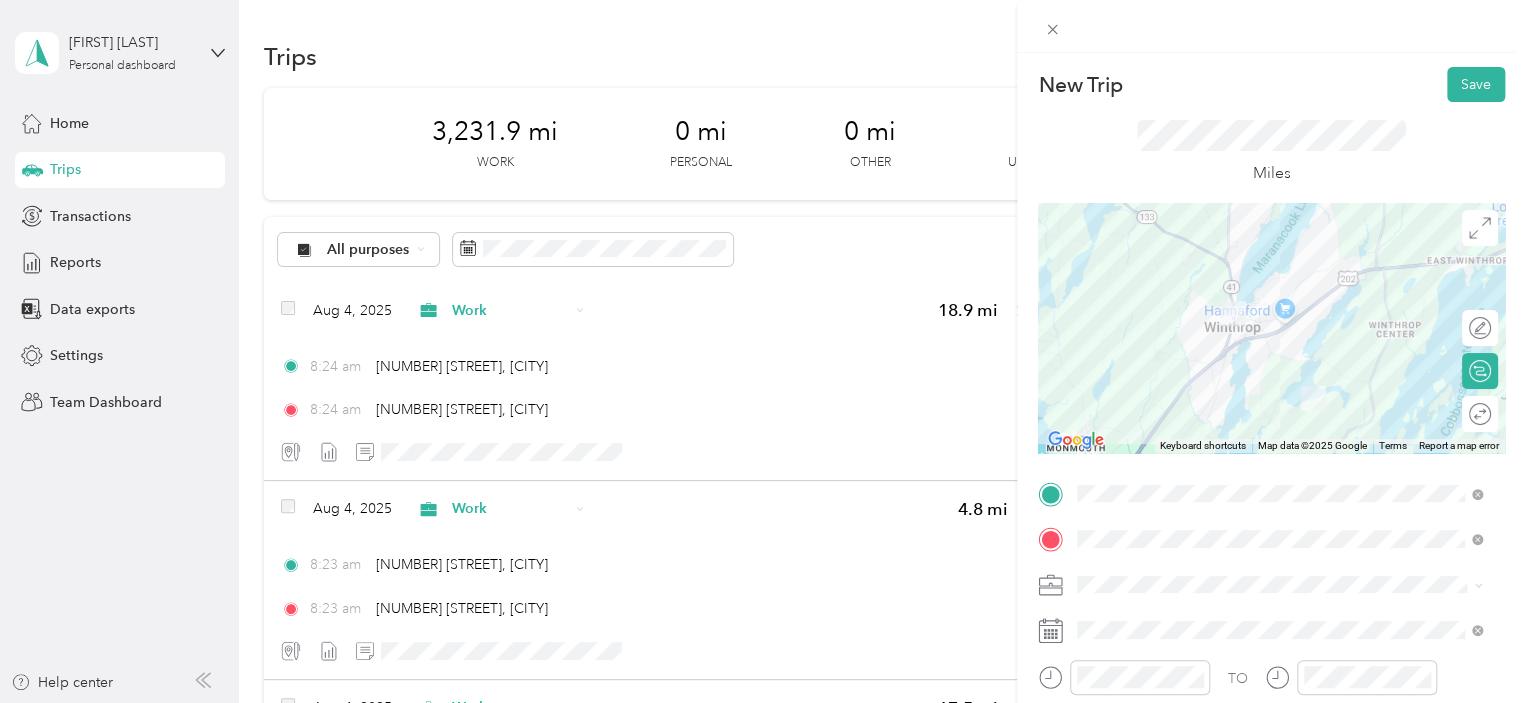 click on "Work" at bounding box center (1101, 303) 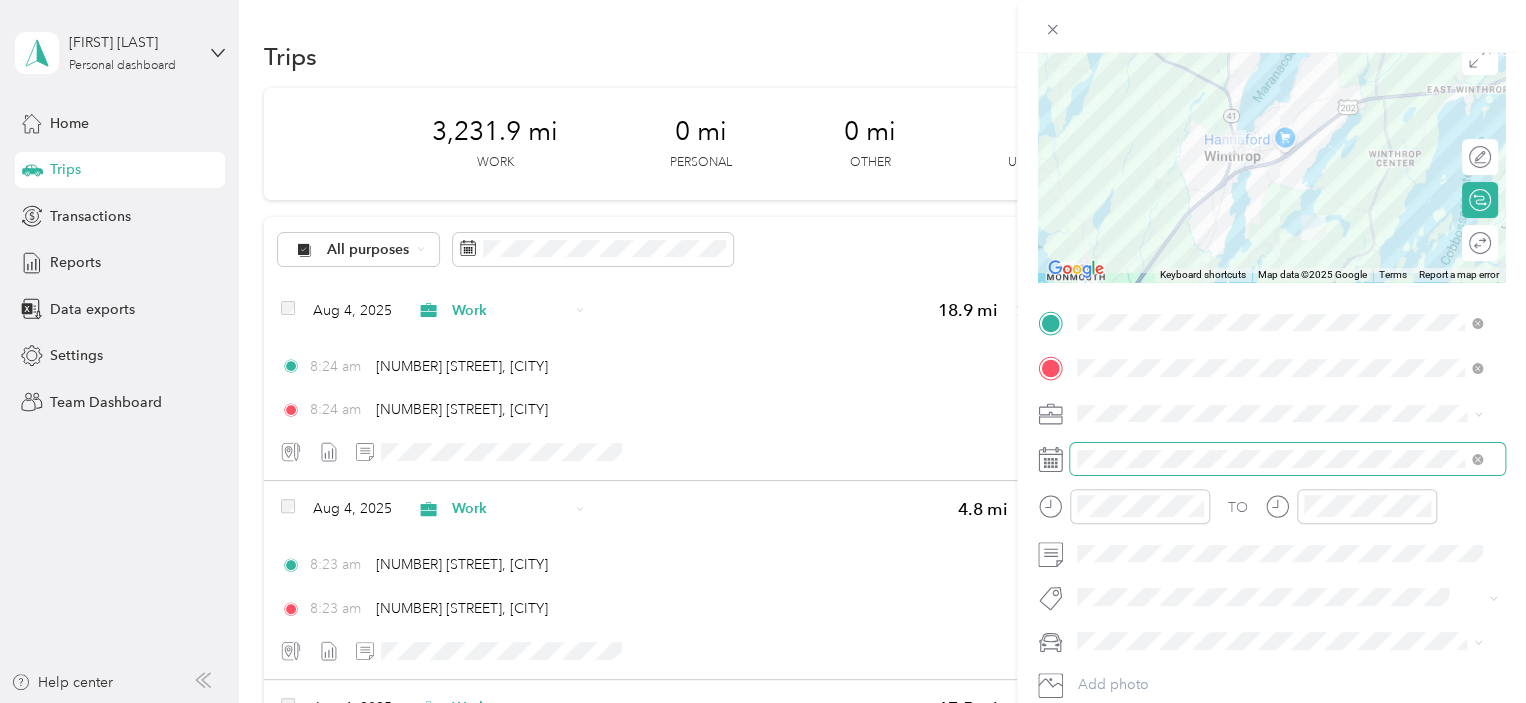 scroll, scrollTop: 200, scrollLeft: 0, axis: vertical 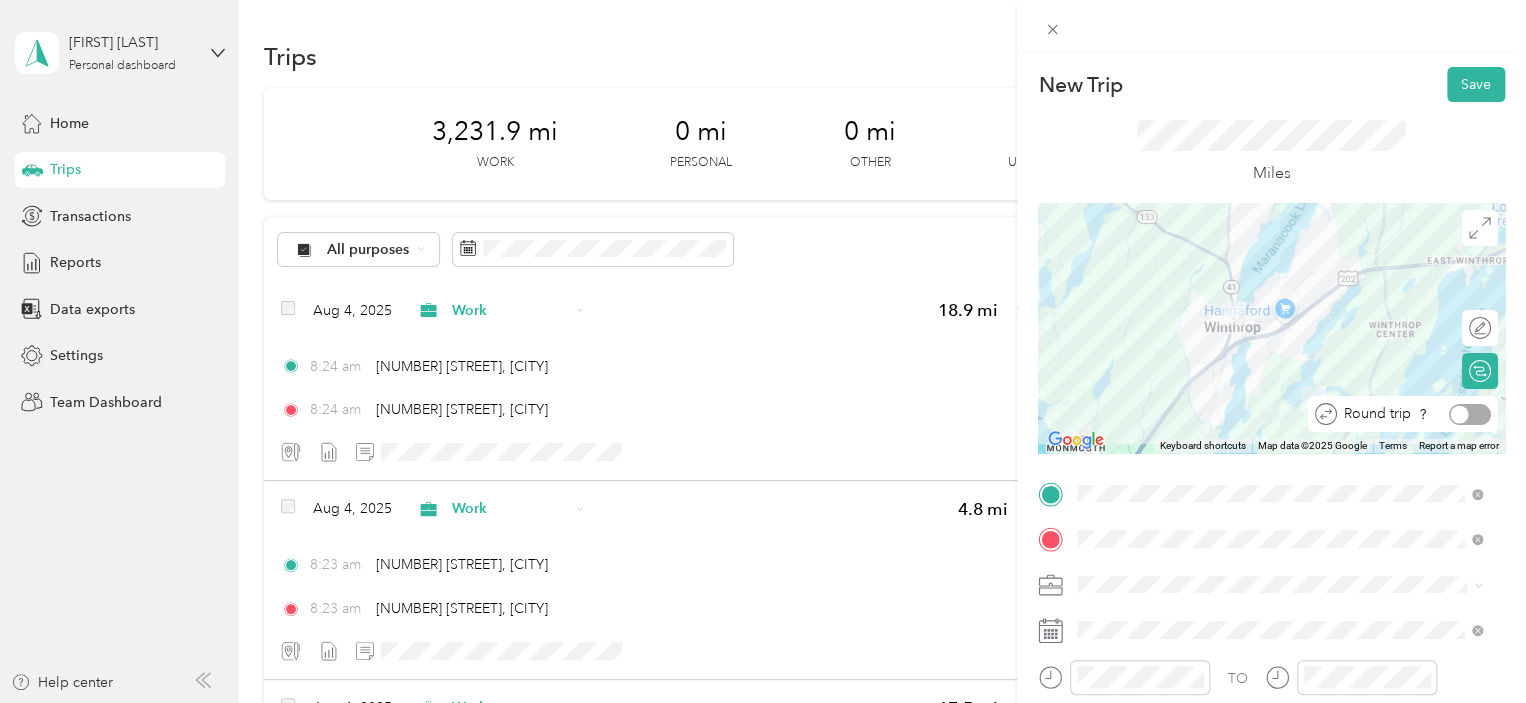 click at bounding box center (1470, 414) 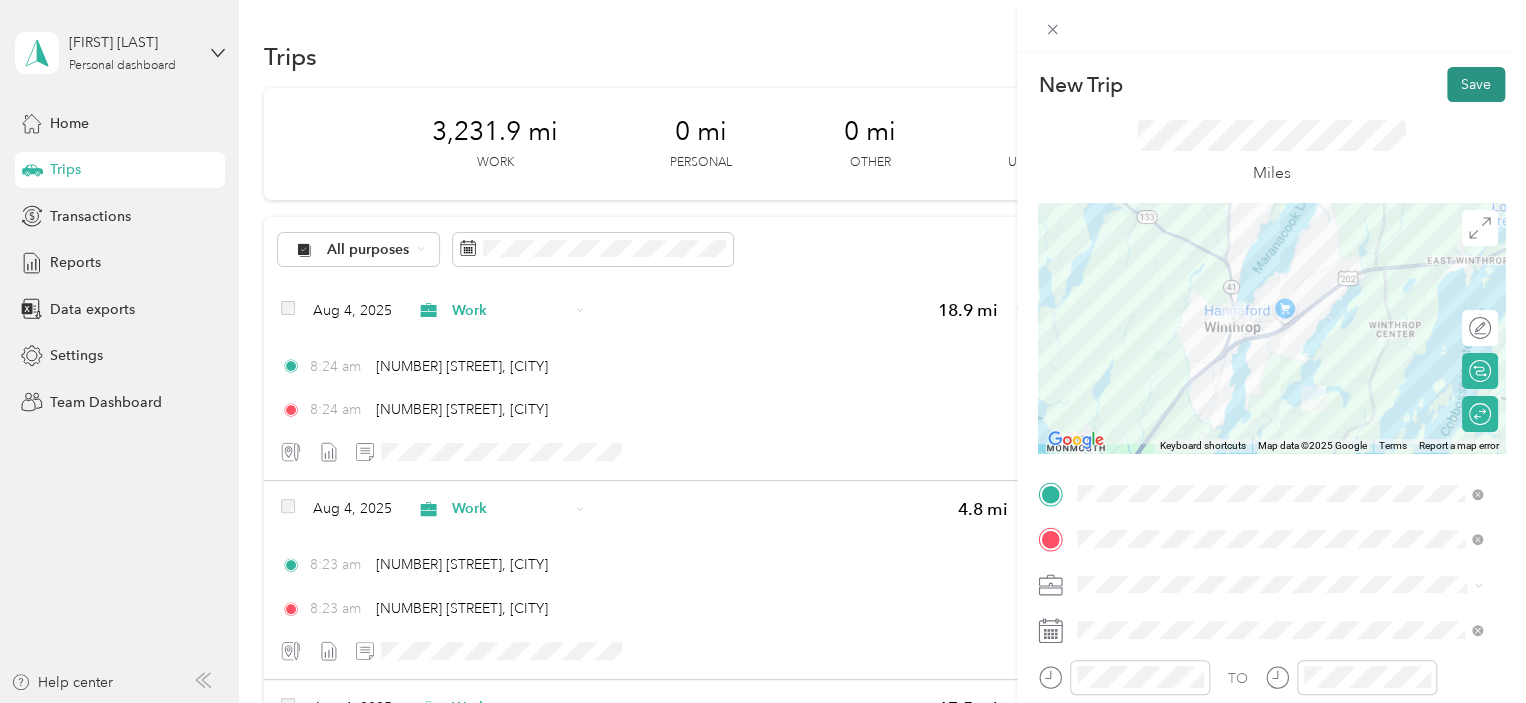 click on "Save" at bounding box center [1476, 84] 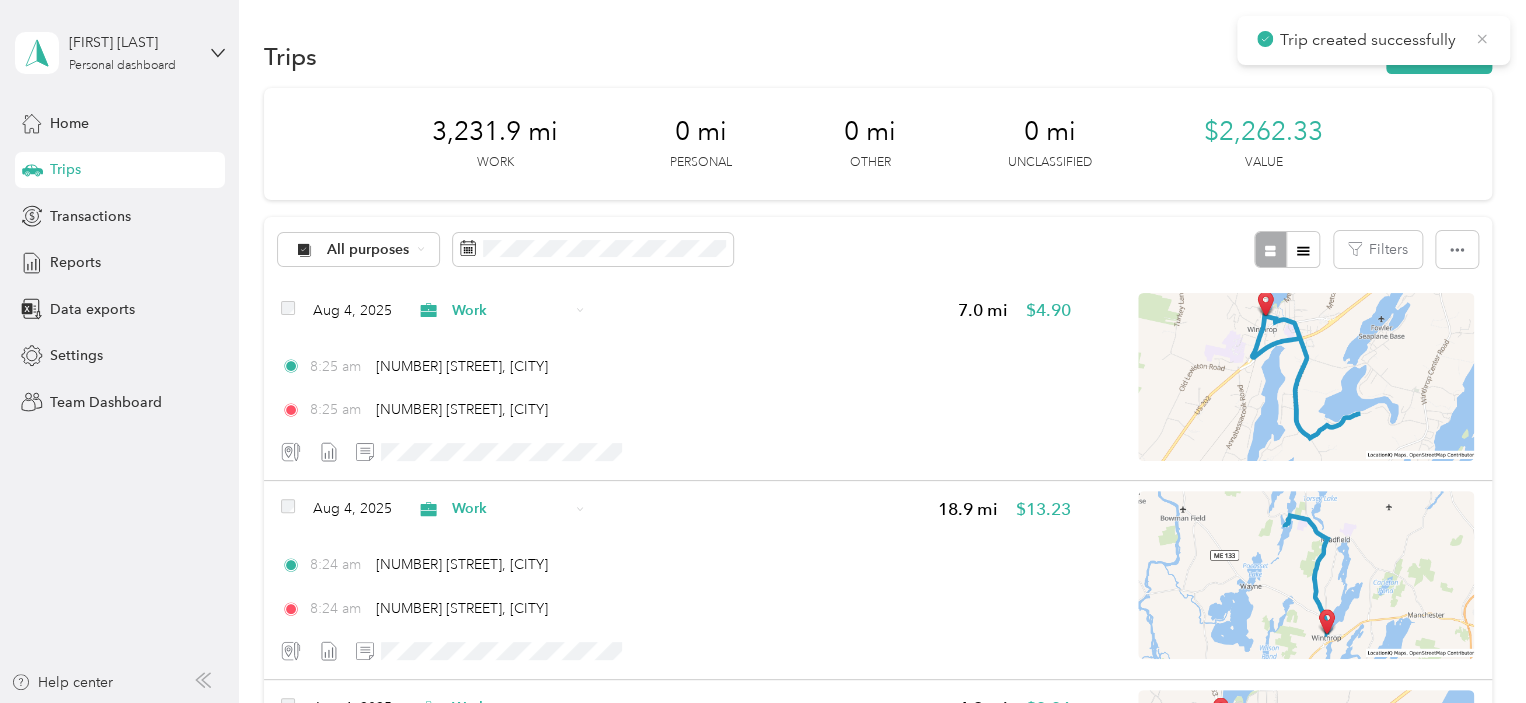 click 